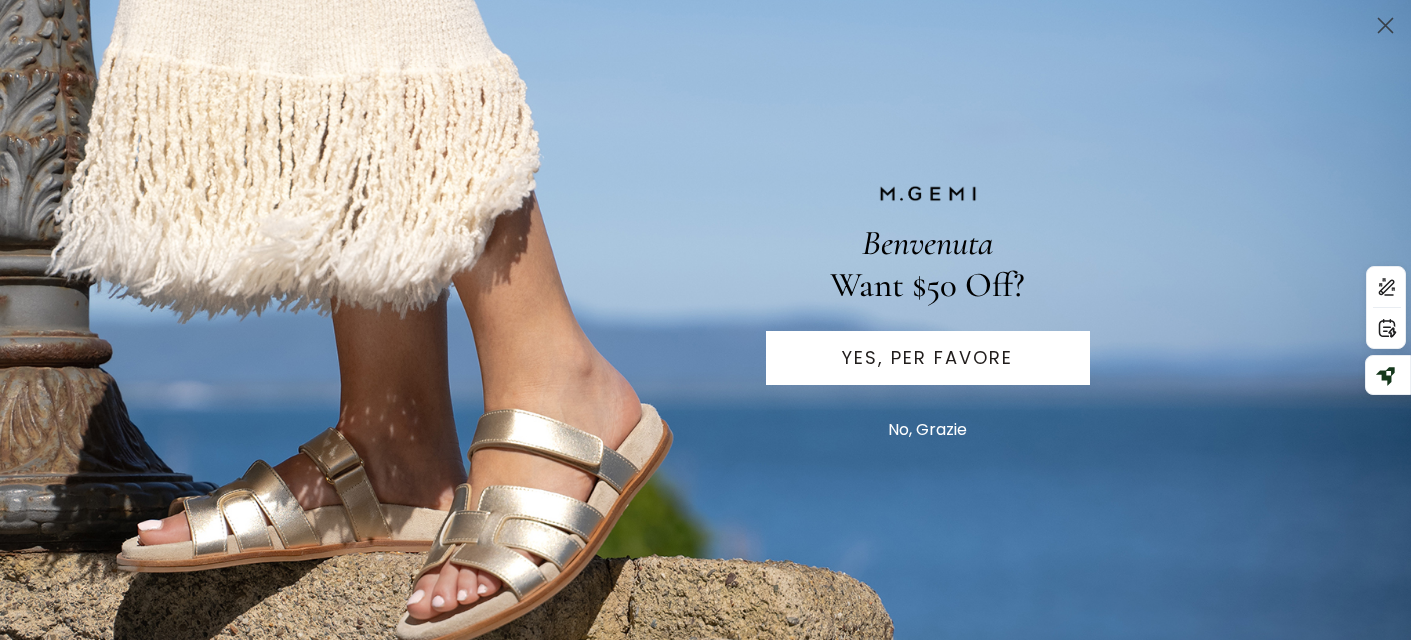 scroll, scrollTop: 0, scrollLeft: 0, axis: both 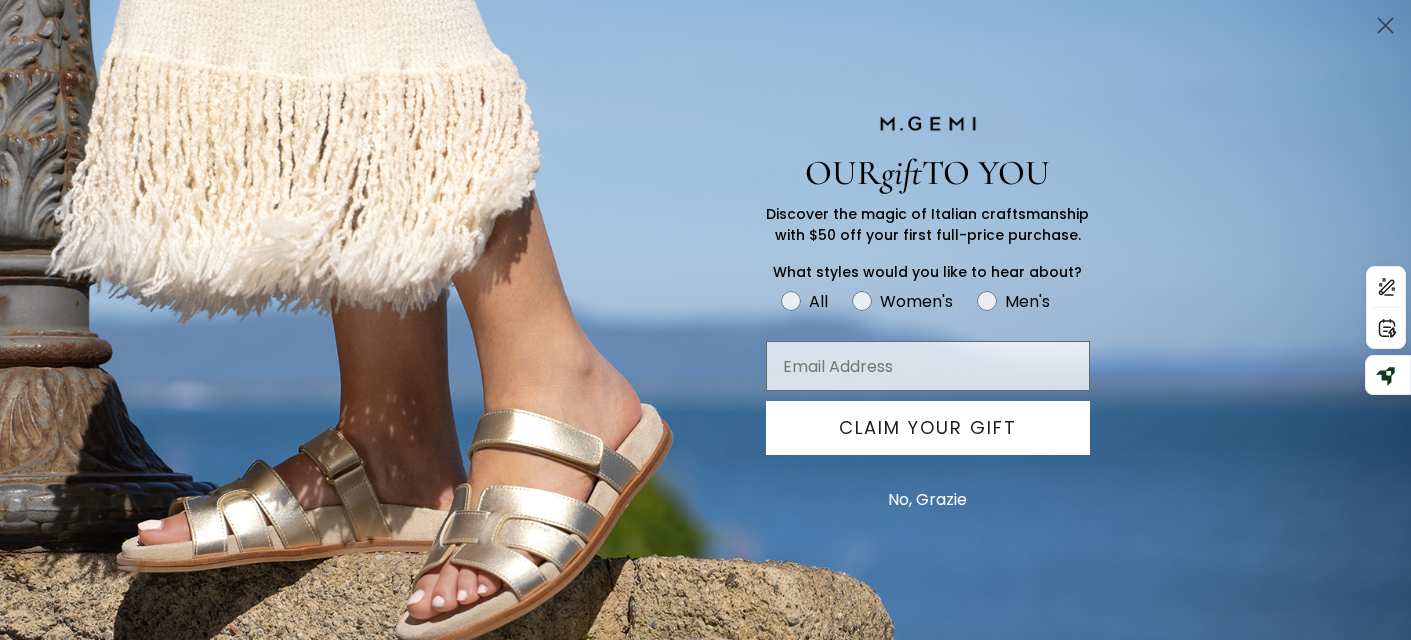 click on "CLAIM YOUR GIFT" at bounding box center (928, 428) 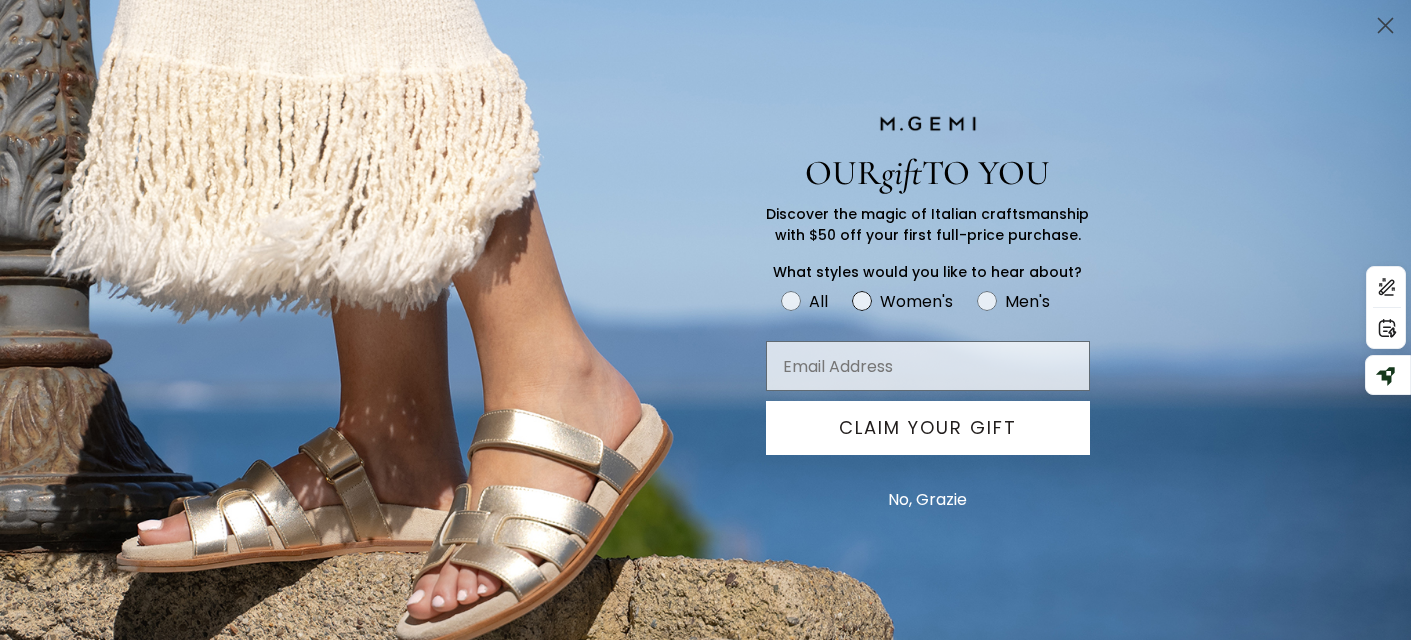 click on "Women's" at bounding box center [914, 304] 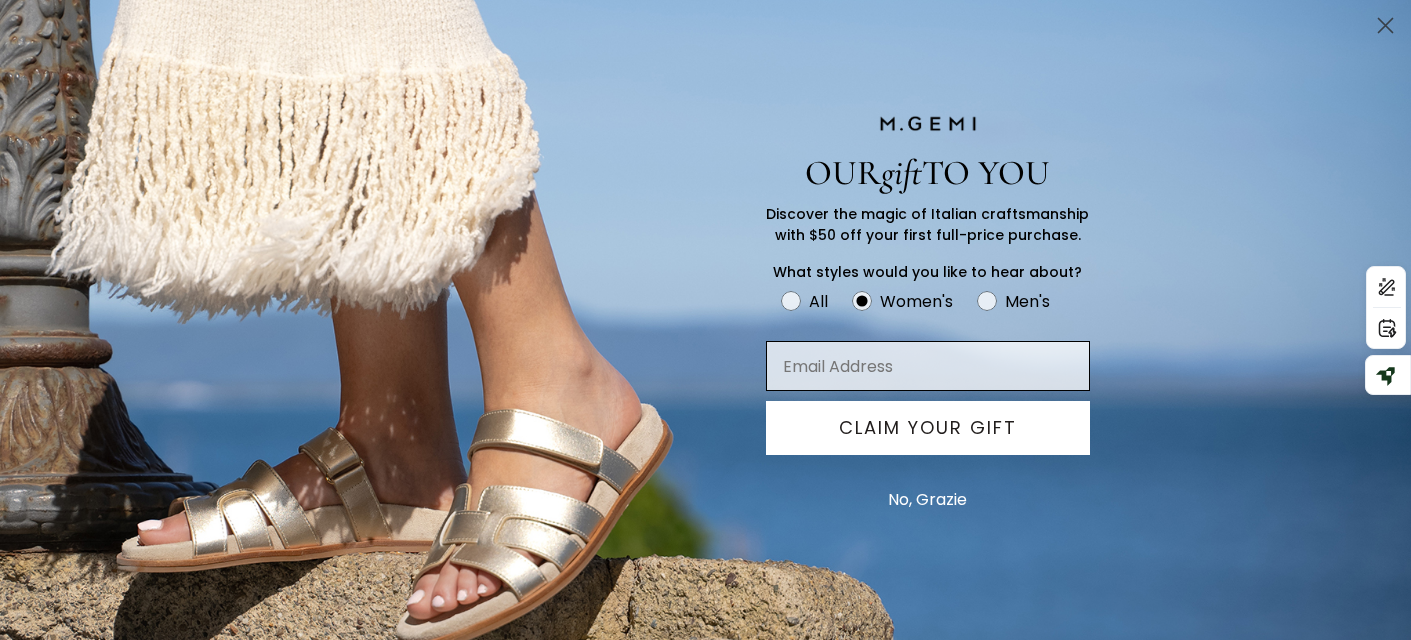 click at bounding box center [928, 366] 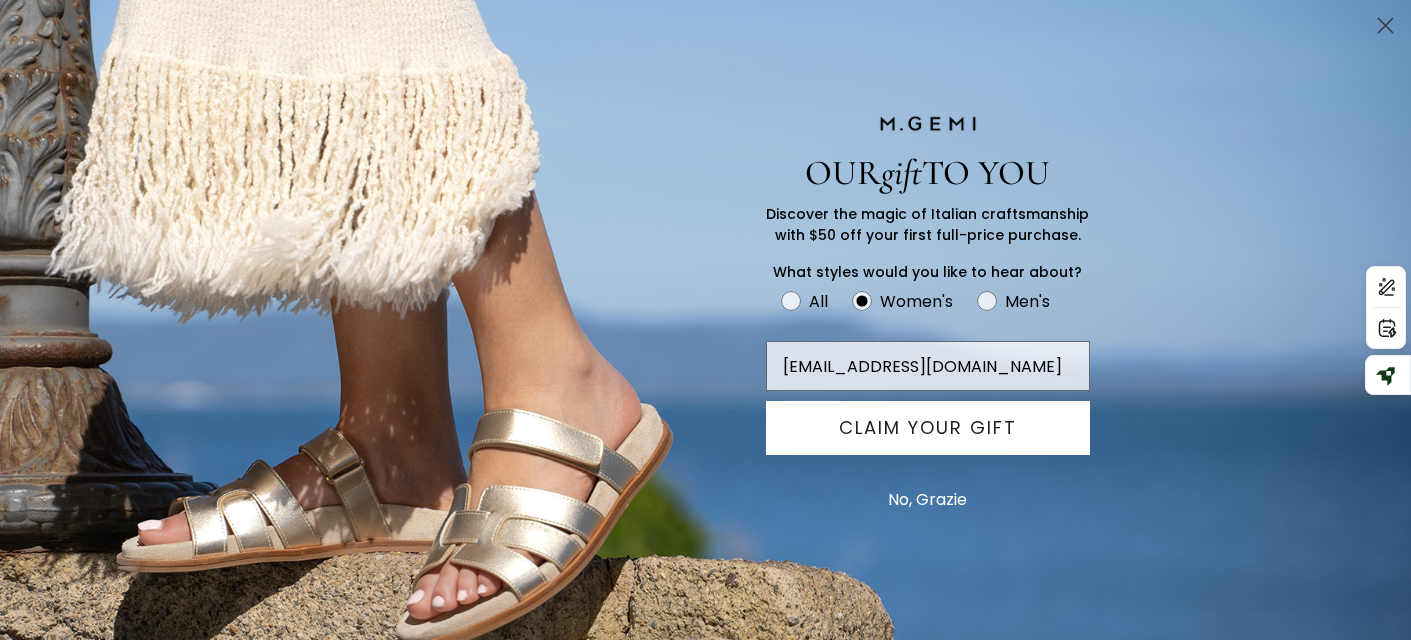 click on "CLAIM YOUR GIFT" at bounding box center (928, 428) 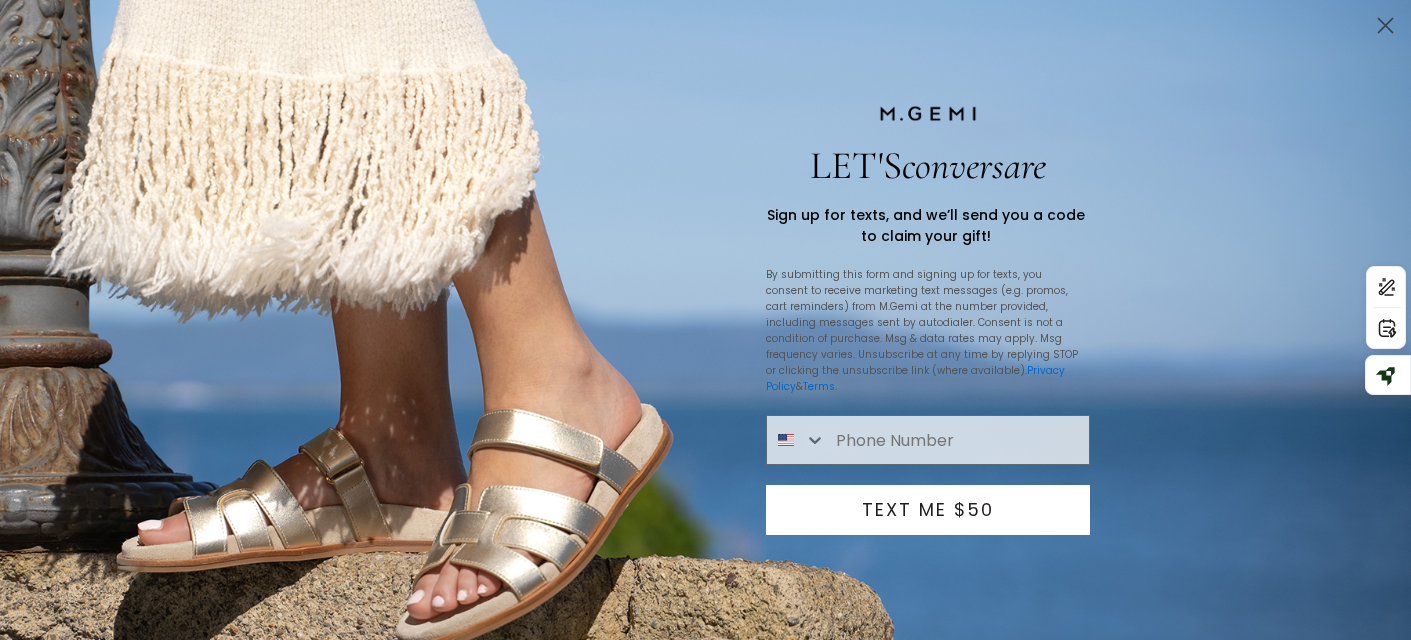 type on "1-619-559-3484" 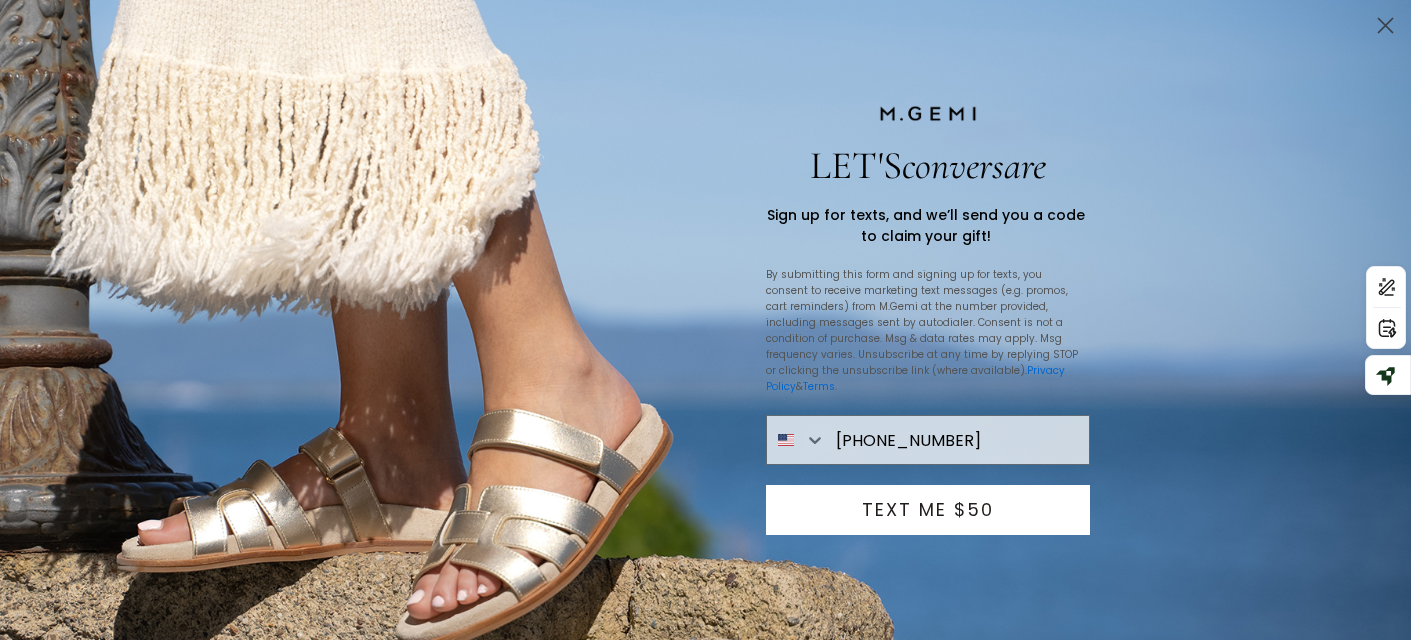 click on "TEXT ME $50" at bounding box center (928, 510) 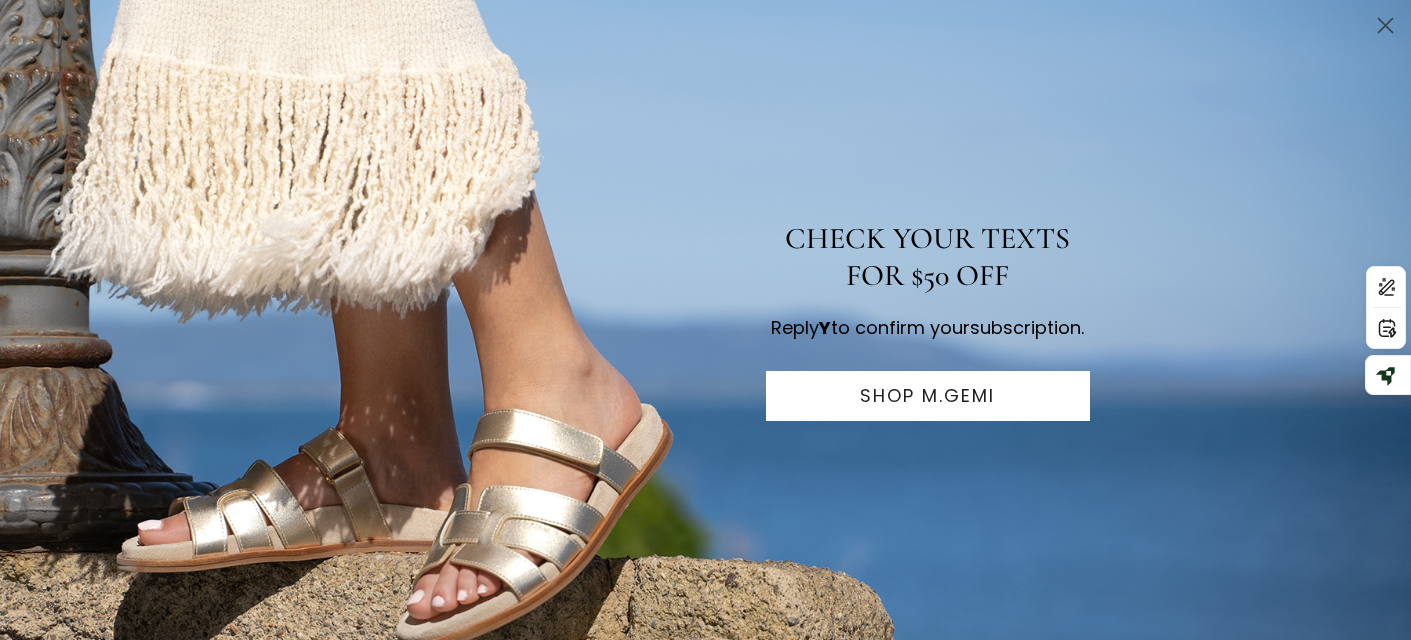 click on "SHOP M.GEMI" at bounding box center (928, 396) 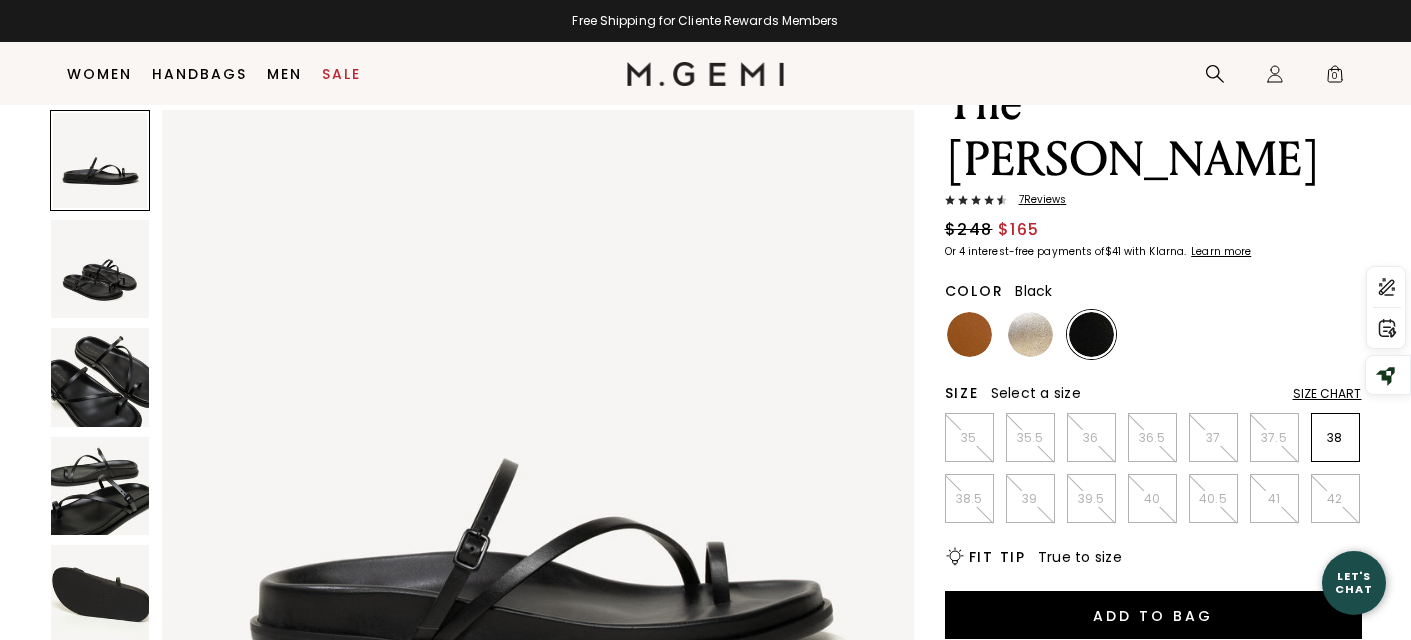 scroll, scrollTop: 129, scrollLeft: 0, axis: vertical 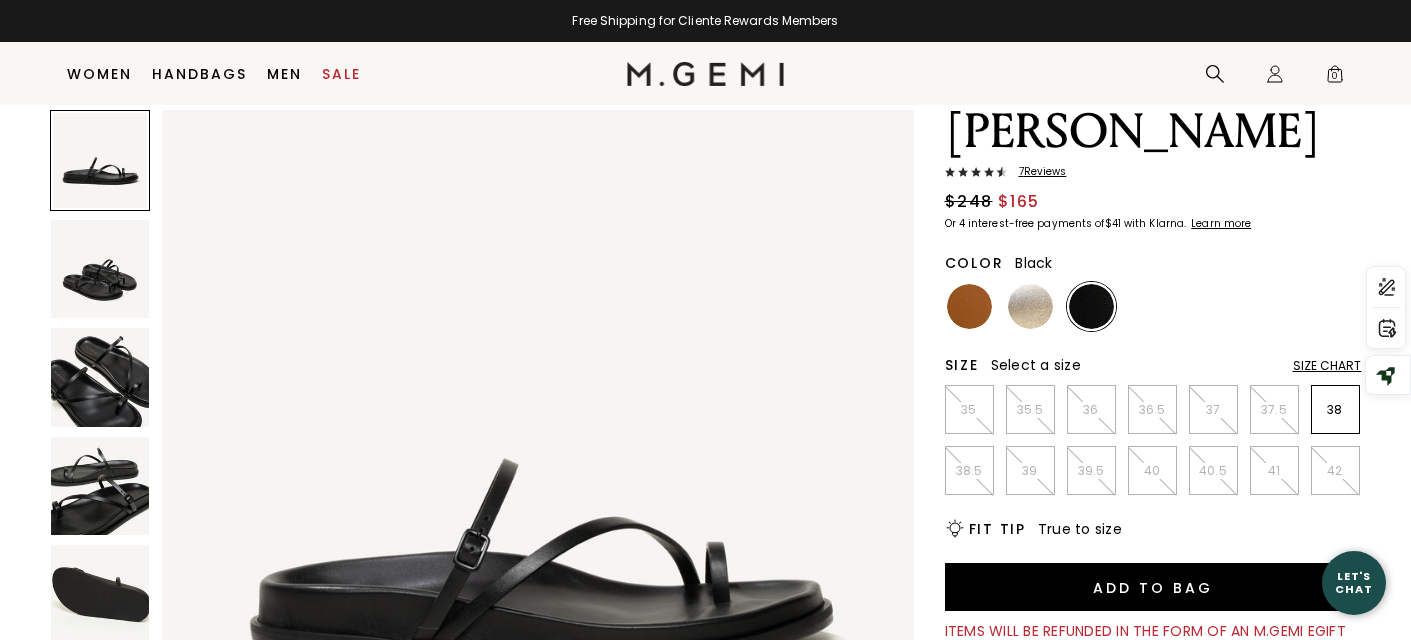 click on "Size Chart" at bounding box center (1327, 366) 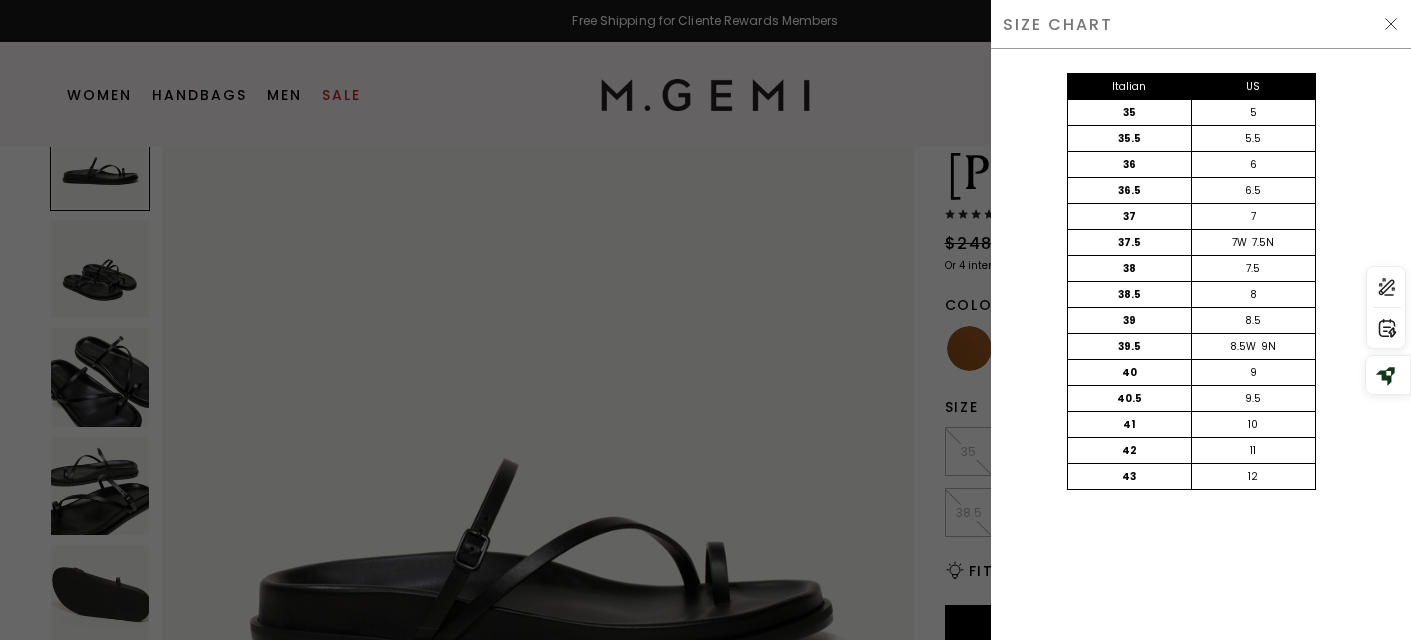 click at bounding box center [1391, 24] 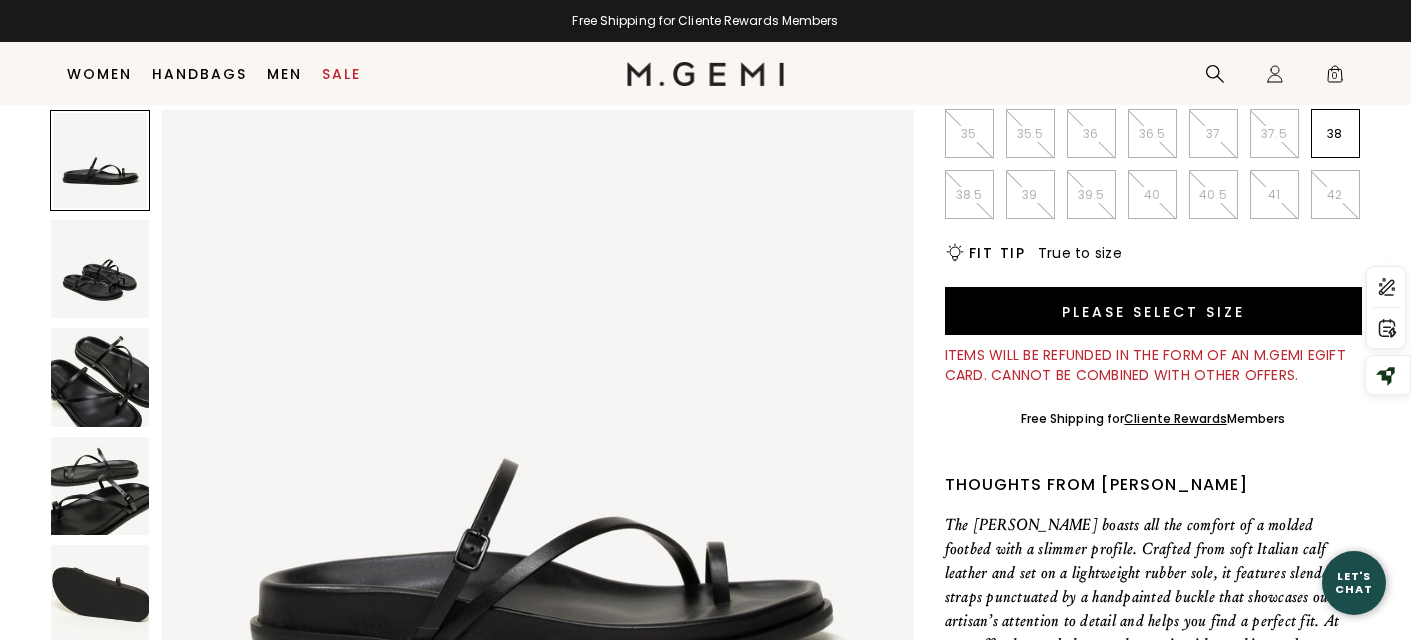 scroll, scrollTop: 412, scrollLeft: 0, axis: vertical 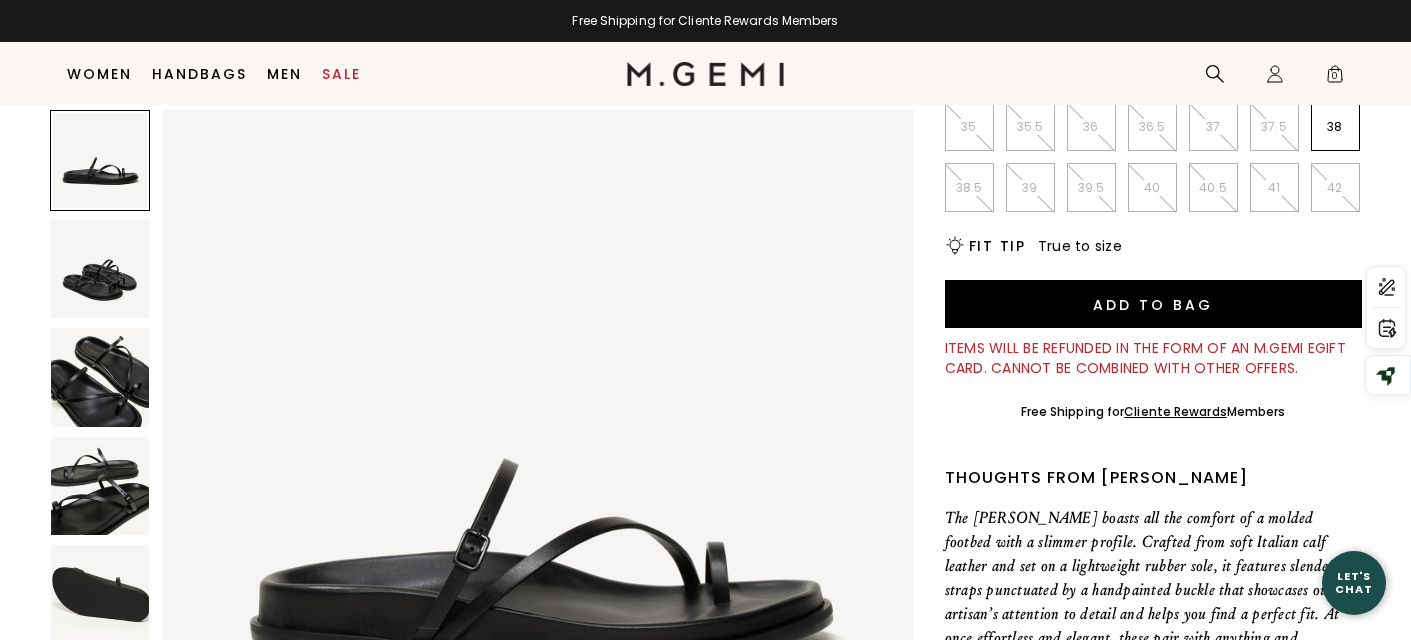 click at bounding box center [100, 377] 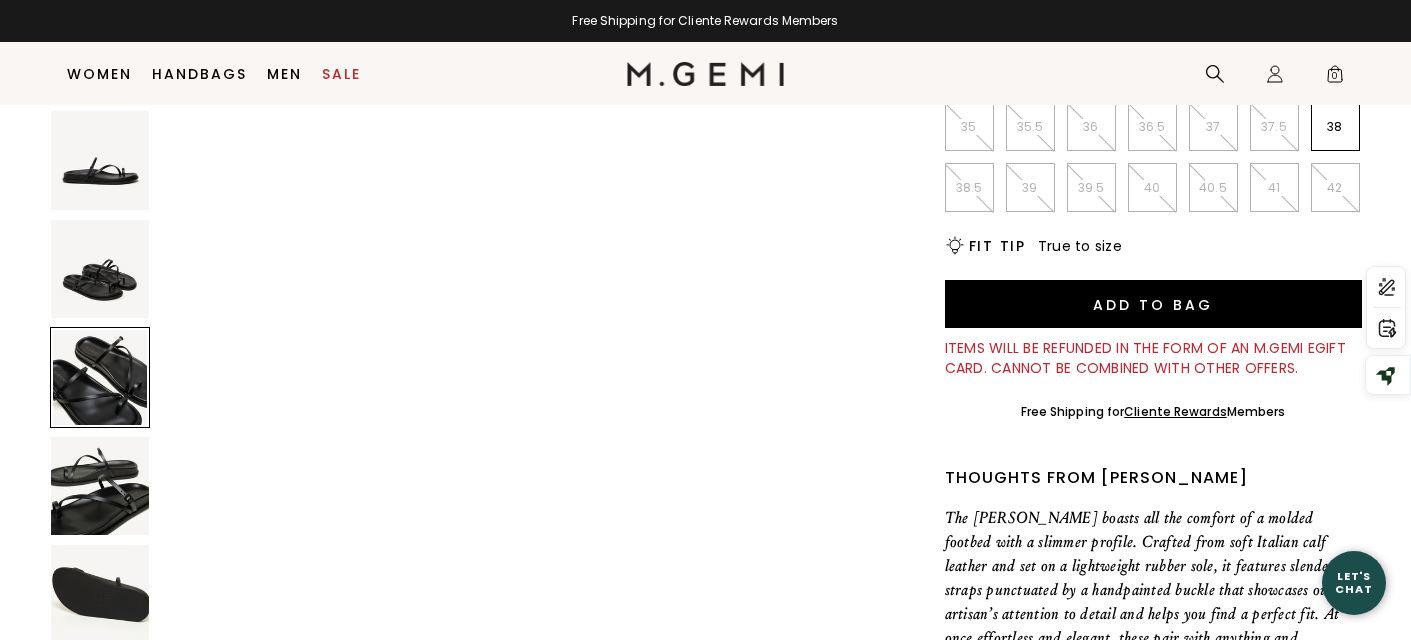 scroll, scrollTop: 1543, scrollLeft: 0, axis: vertical 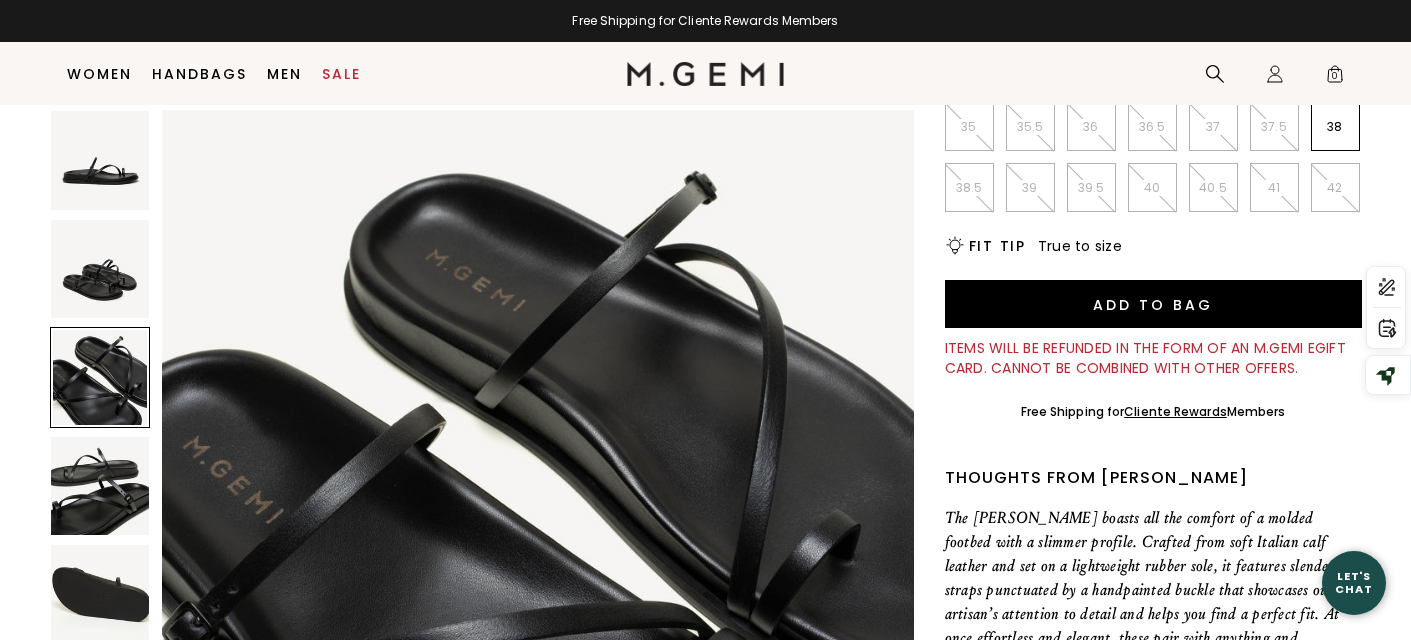 click at bounding box center (100, 269) 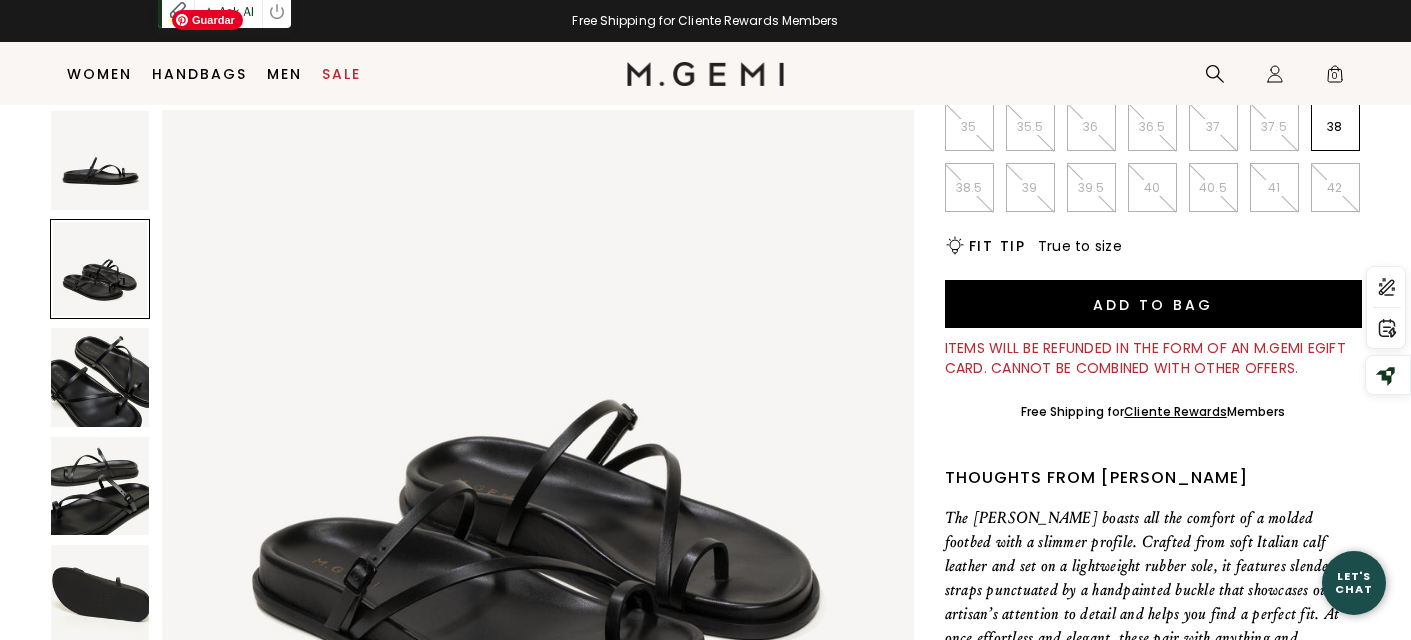 scroll, scrollTop: 772, scrollLeft: 0, axis: vertical 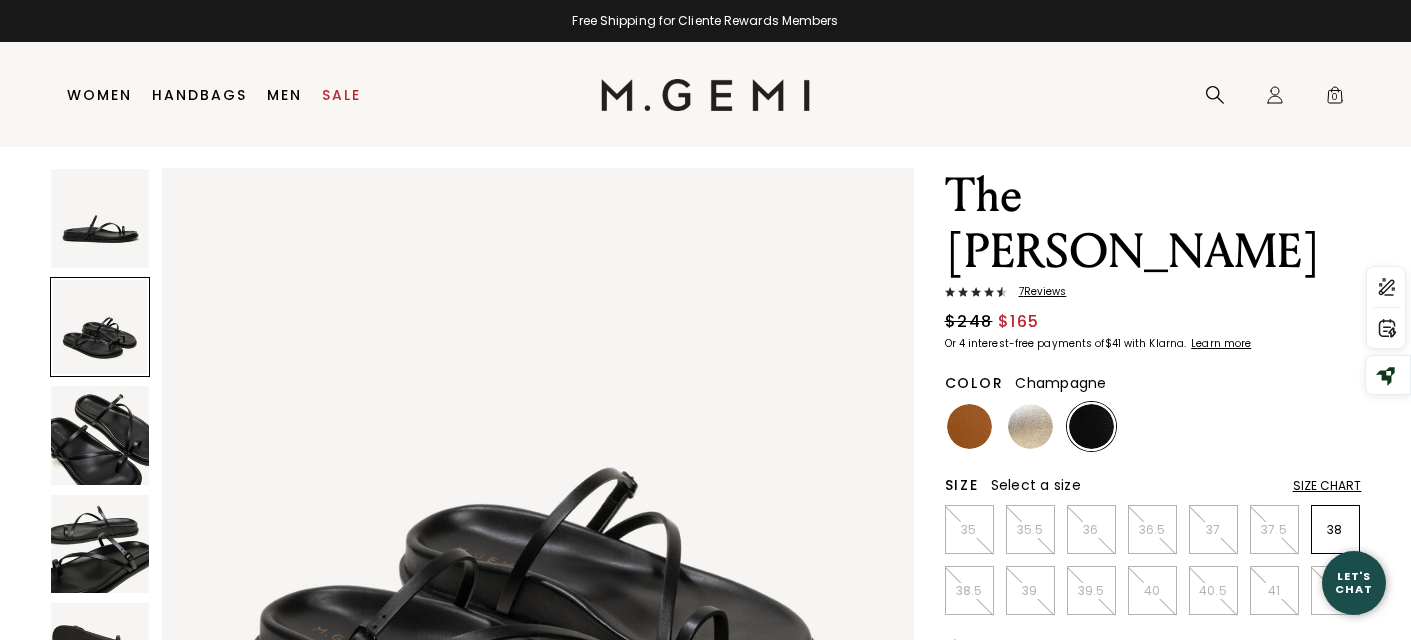 click at bounding box center (1030, 426) 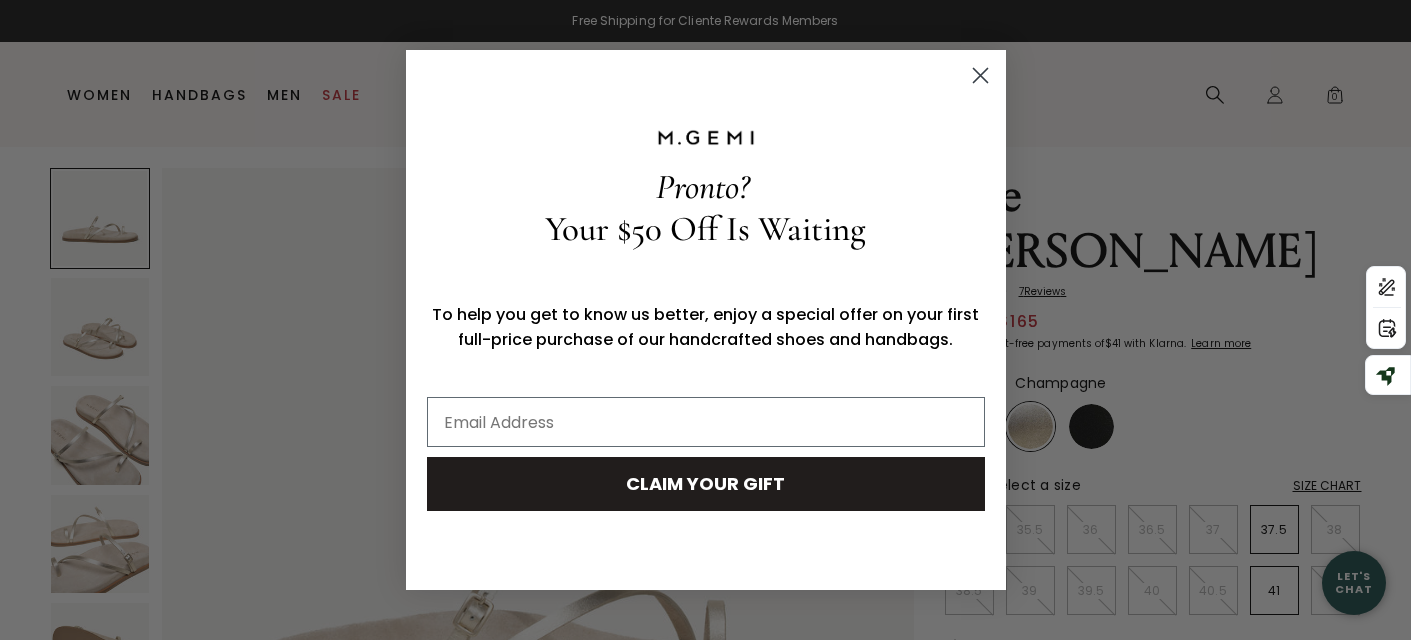 click 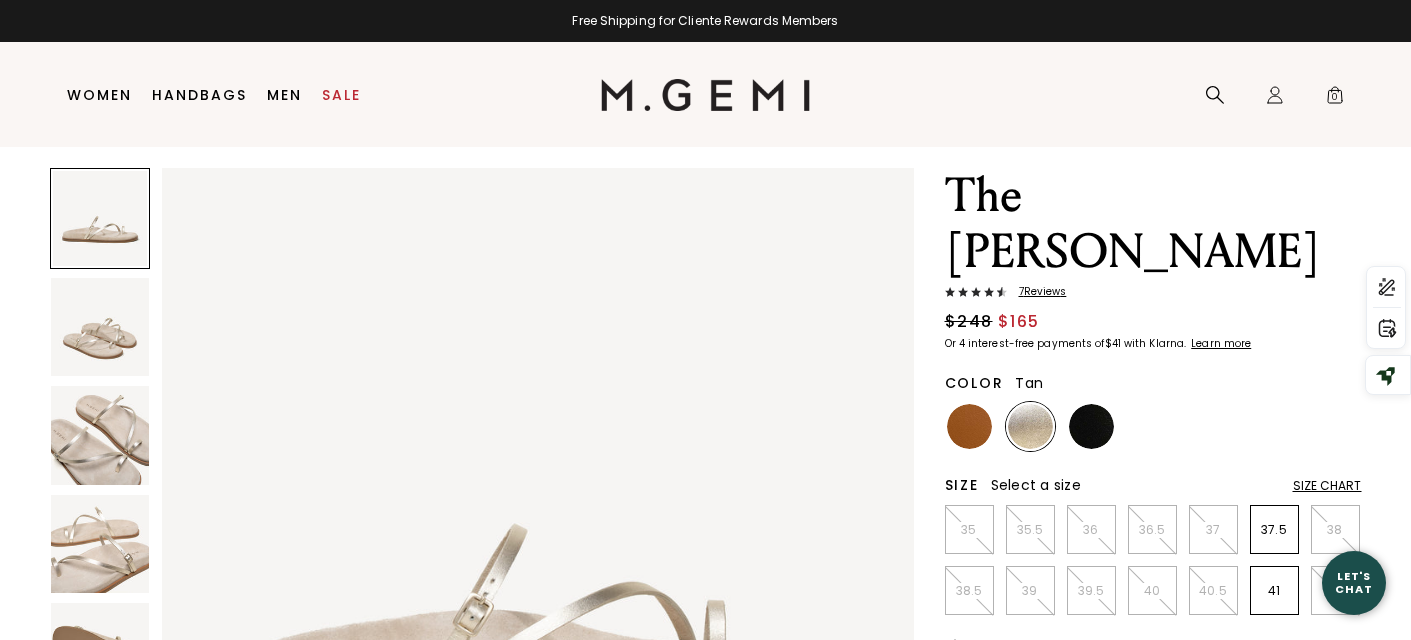 click at bounding box center [969, 426] 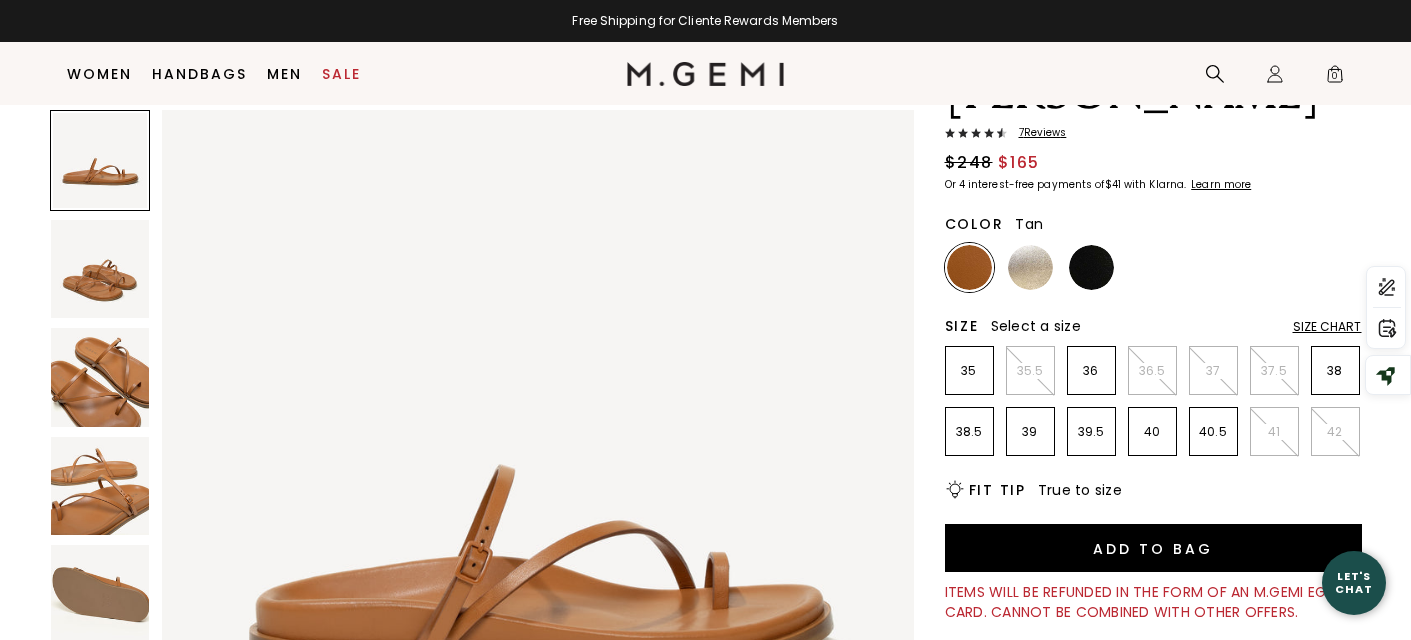 scroll, scrollTop: 173, scrollLeft: 0, axis: vertical 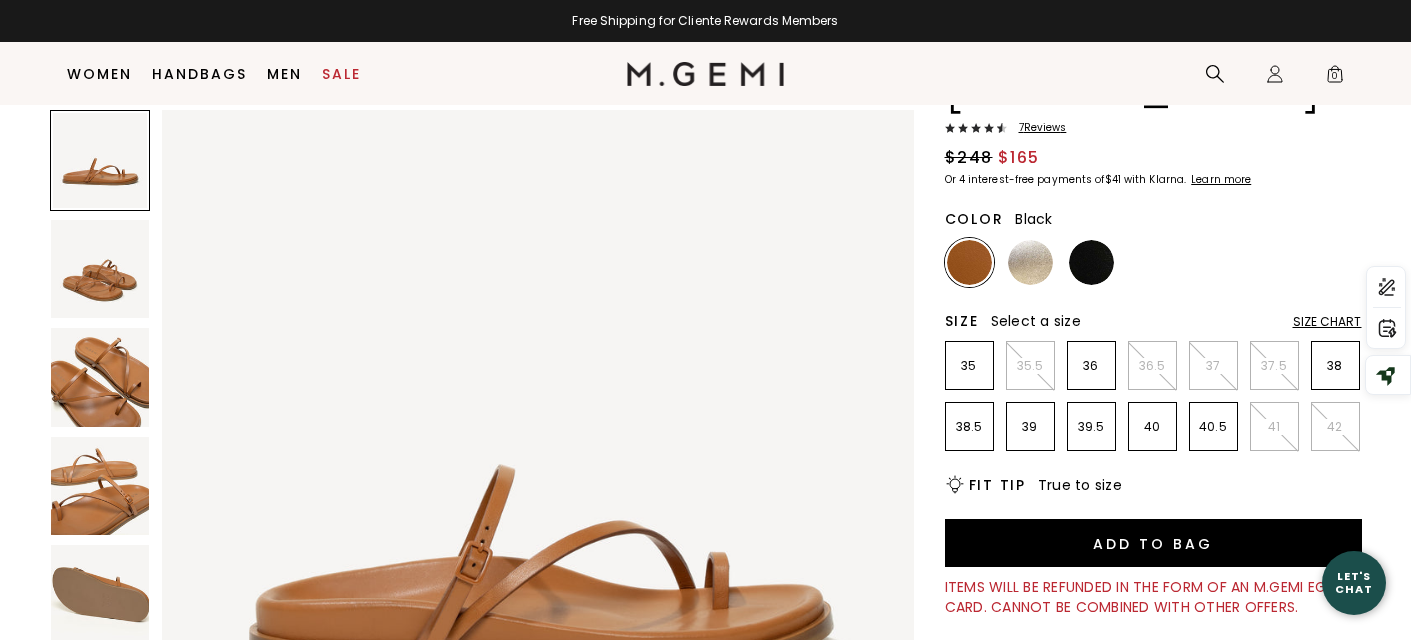 click at bounding box center (1091, 262) 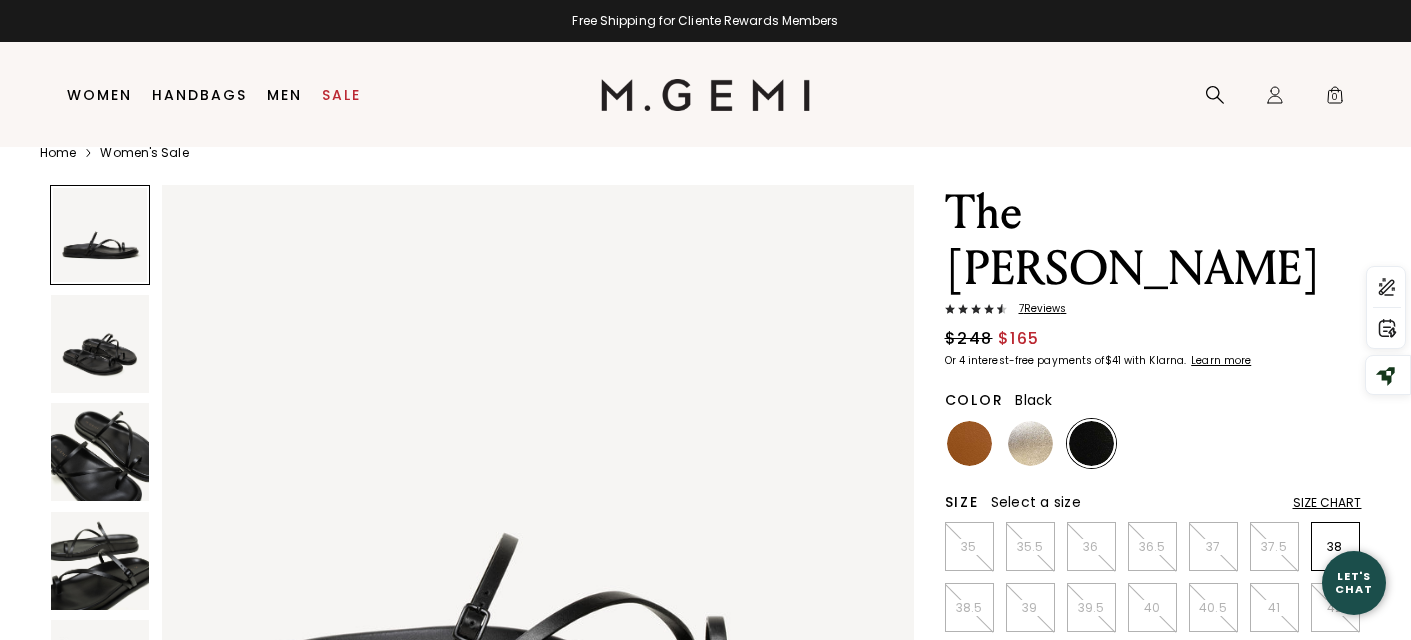 scroll, scrollTop: 59, scrollLeft: 0, axis: vertical 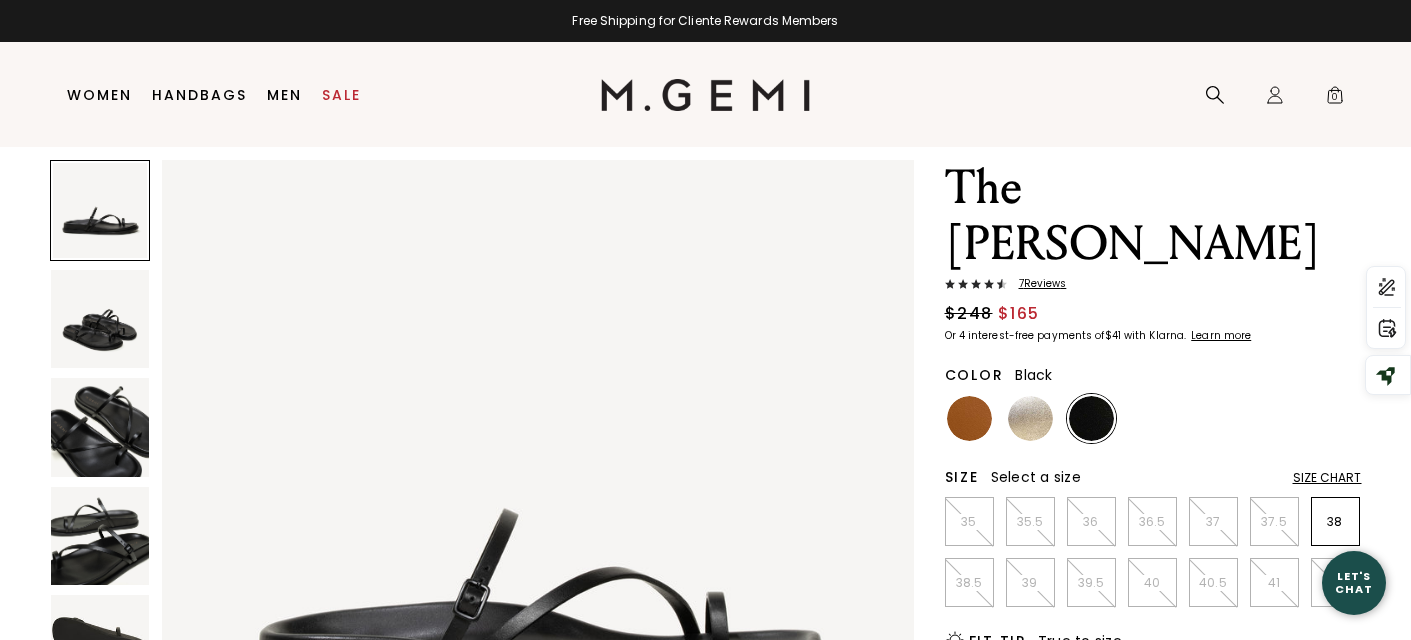 click on "Size Chart" at bounding box center [1327, 478] 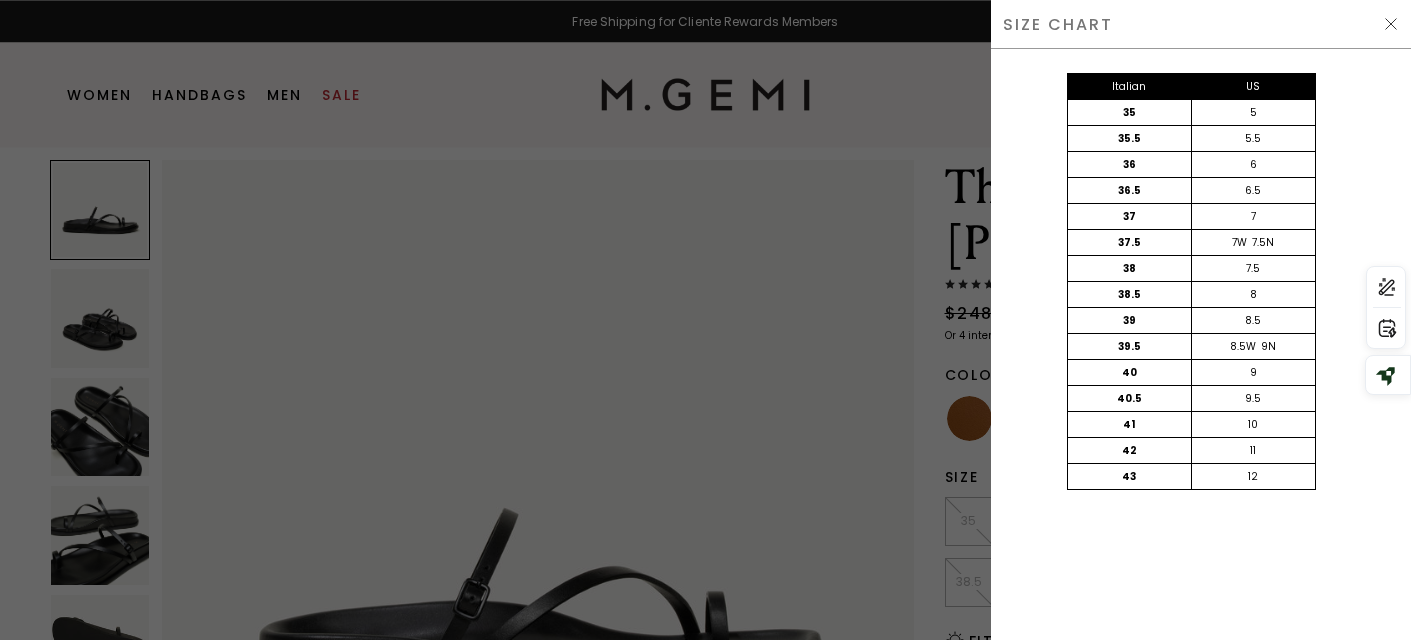 scroll, scrollTop: 0, scrollLeft: 0, axis: both 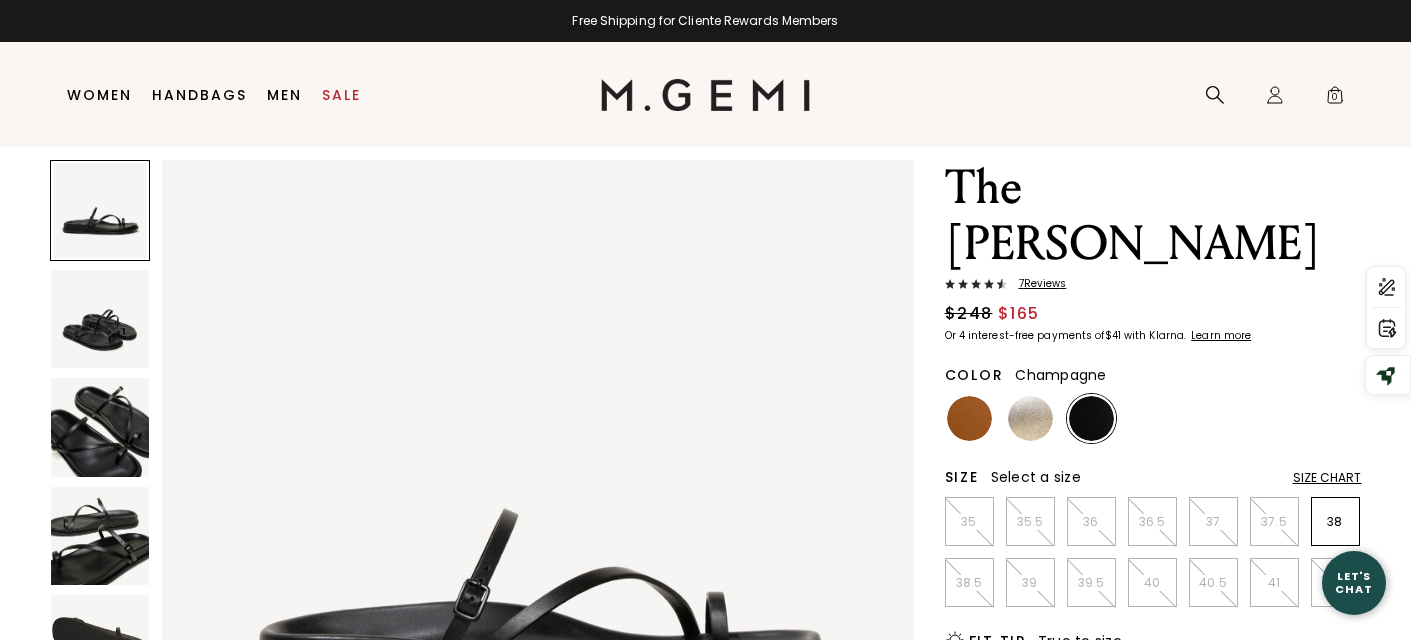 click at bounding box center (1030, 418) 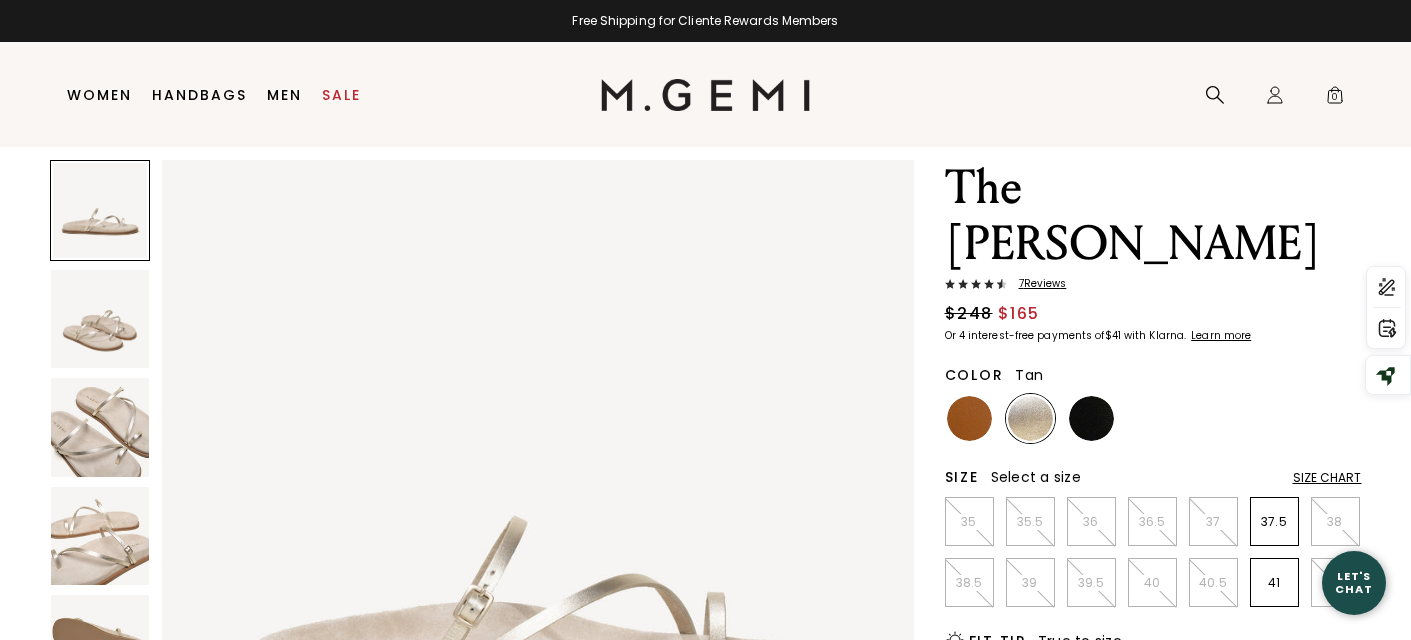 click at bounding box center [969, 418] 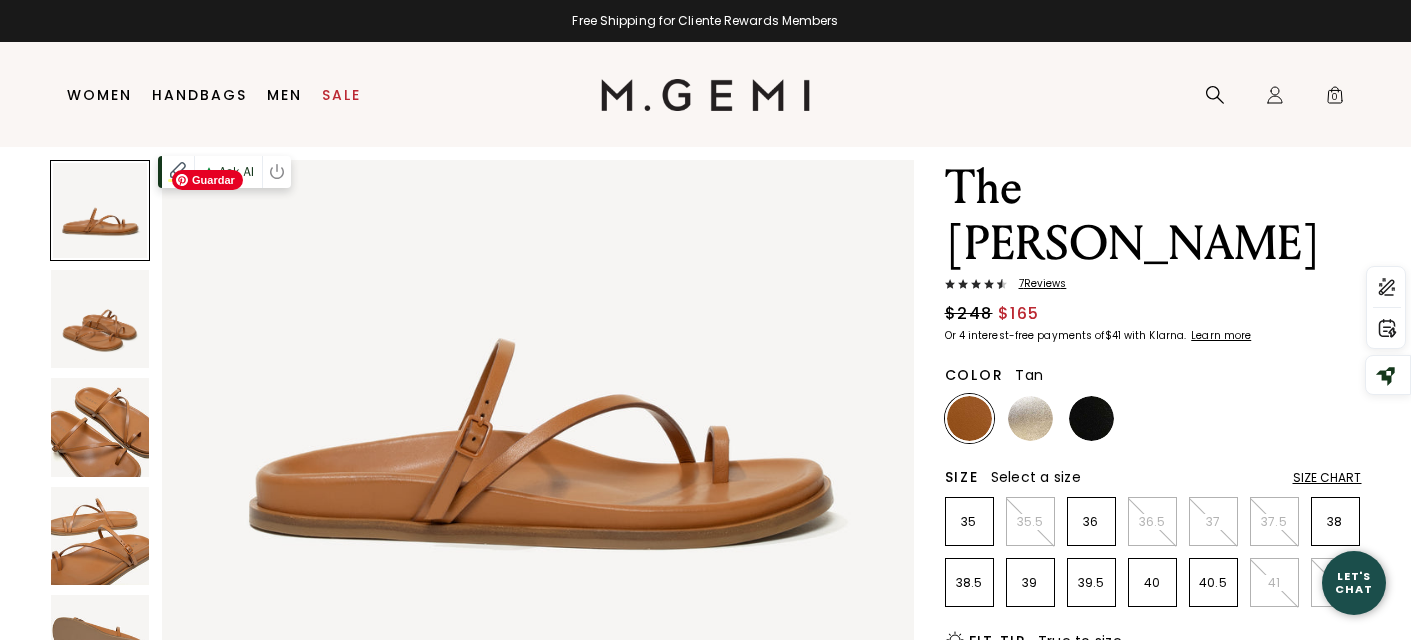 scroll, scrollTop: 186, scrollLeft: 0, axis: vertical 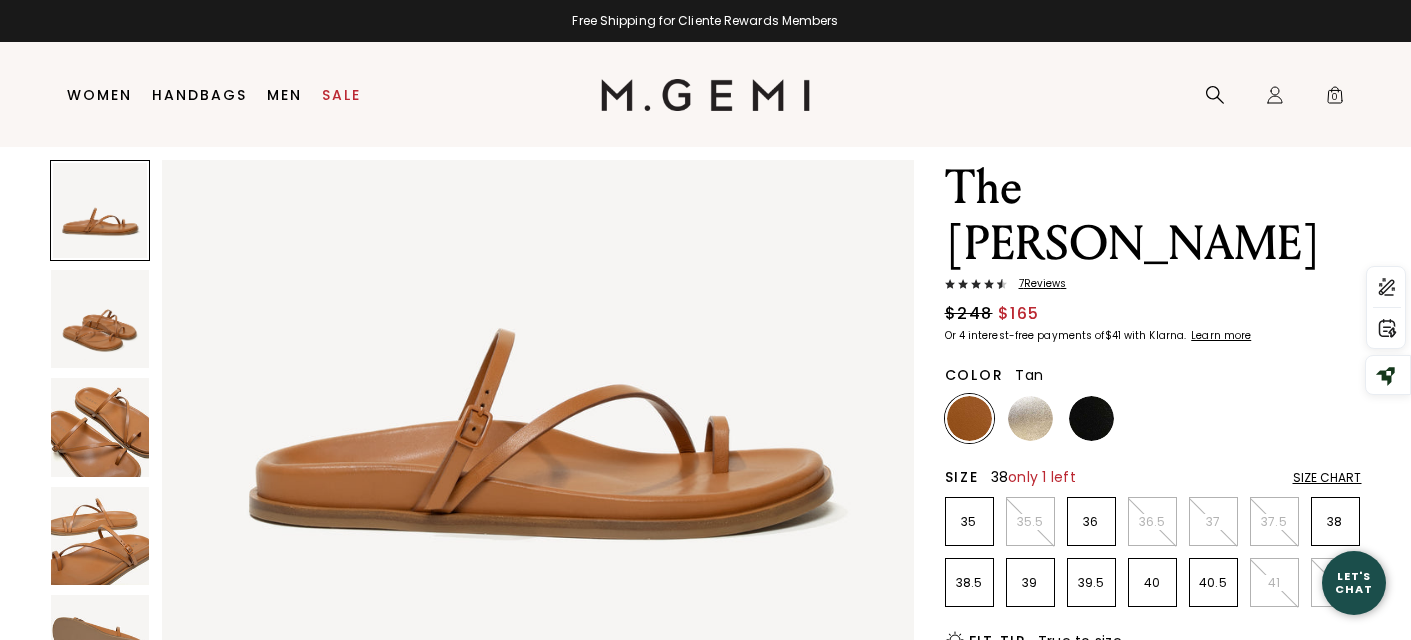 click on "38" at bounding box center (1335, 522) 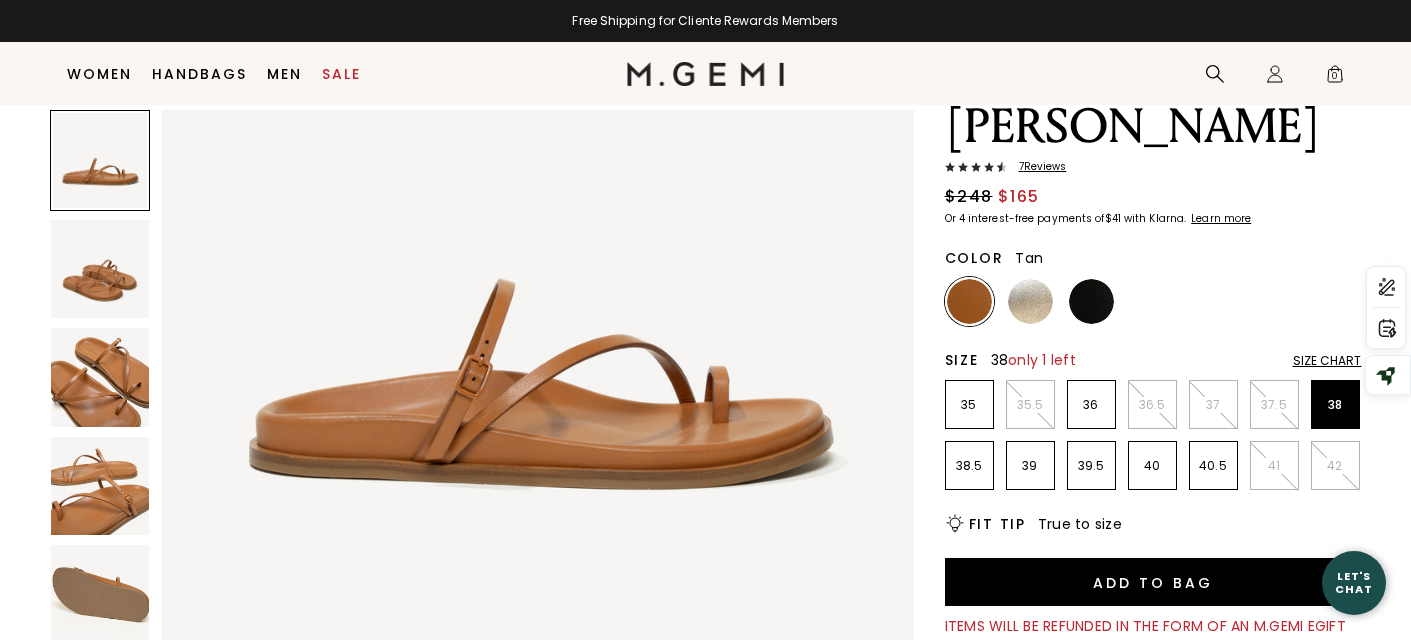 scroll, scrollTop: 139, scrollLeft: 0, axis: vertical 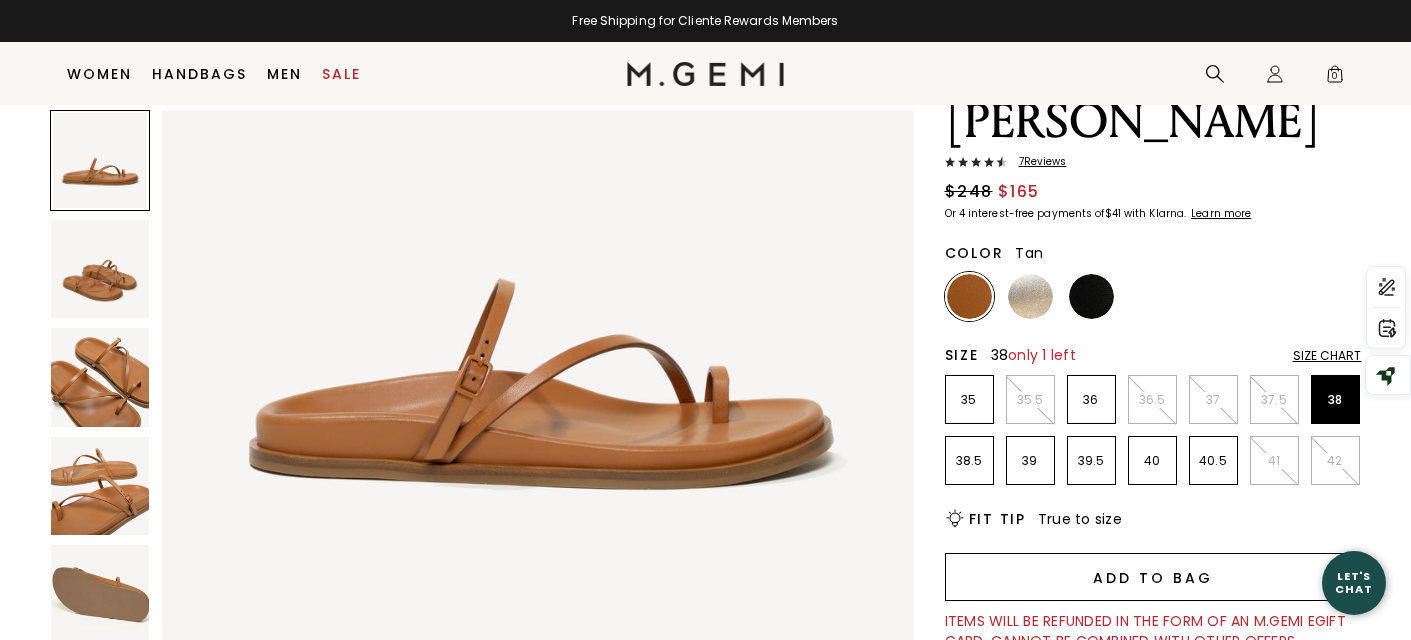 click on "Add to Bag" at bounding box center (1153, 577) 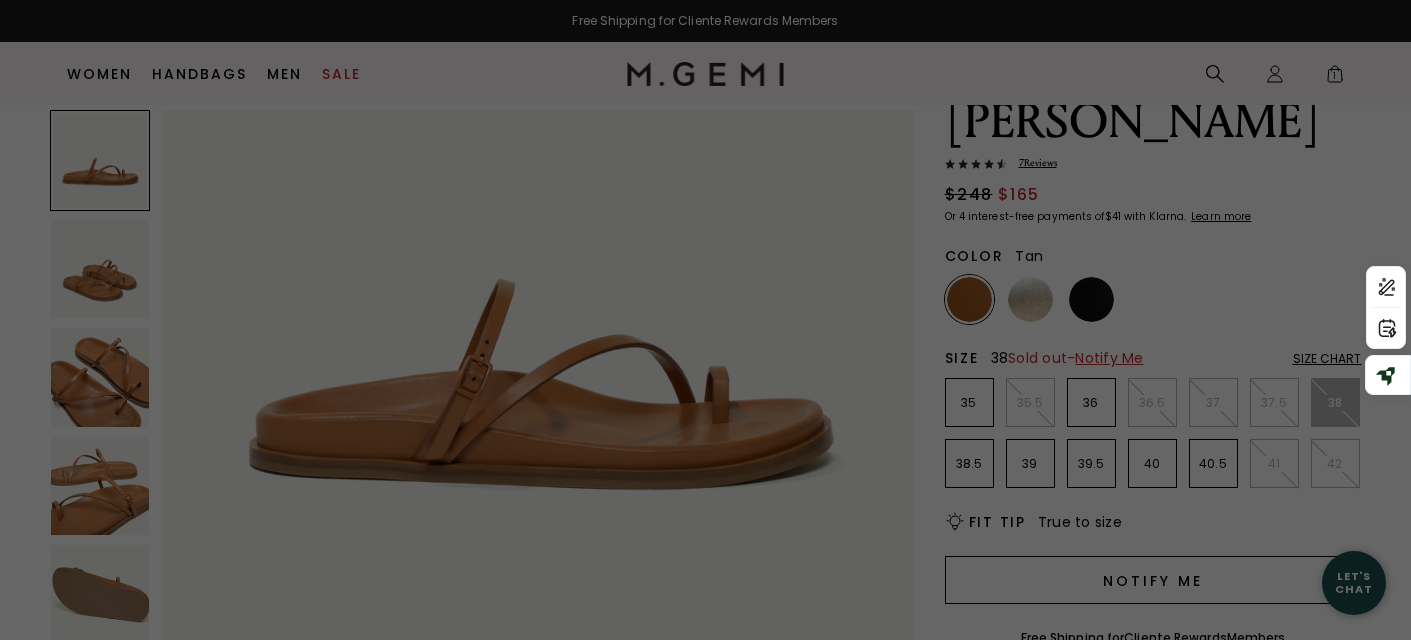 scroll, scrollTop: 0, scrollLeft: 0, axis: both 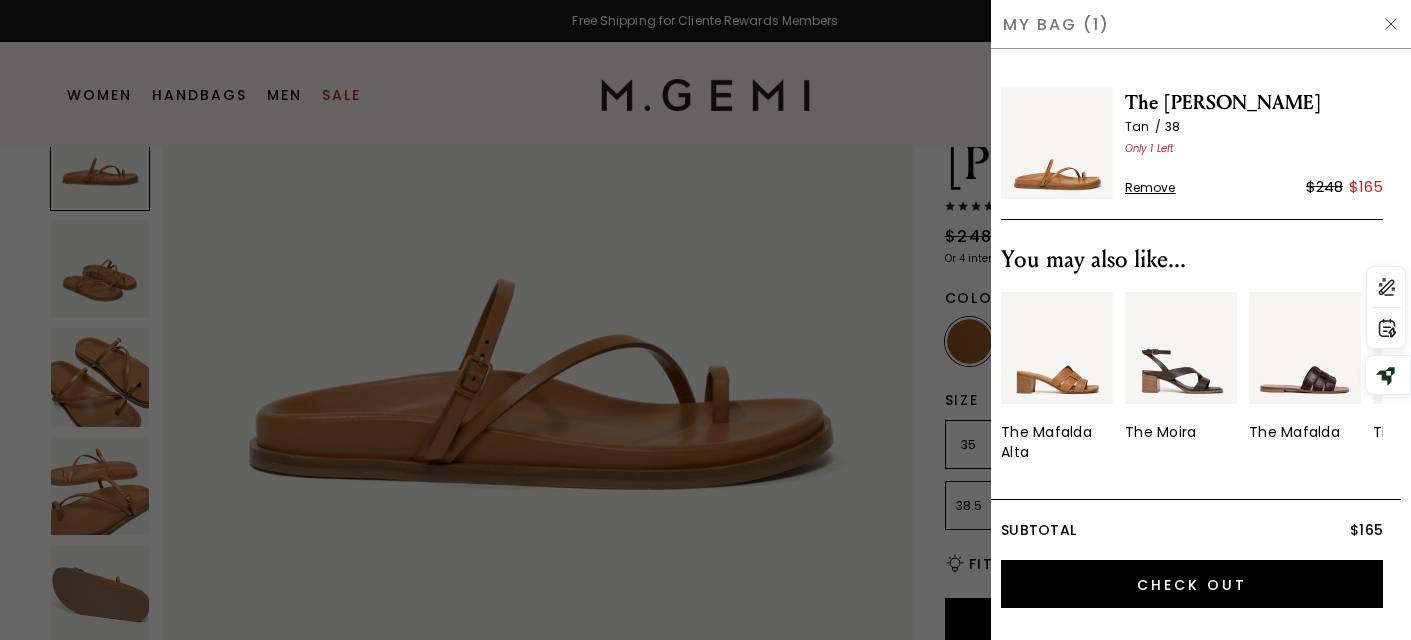 click at bounding box center [1391, 24] 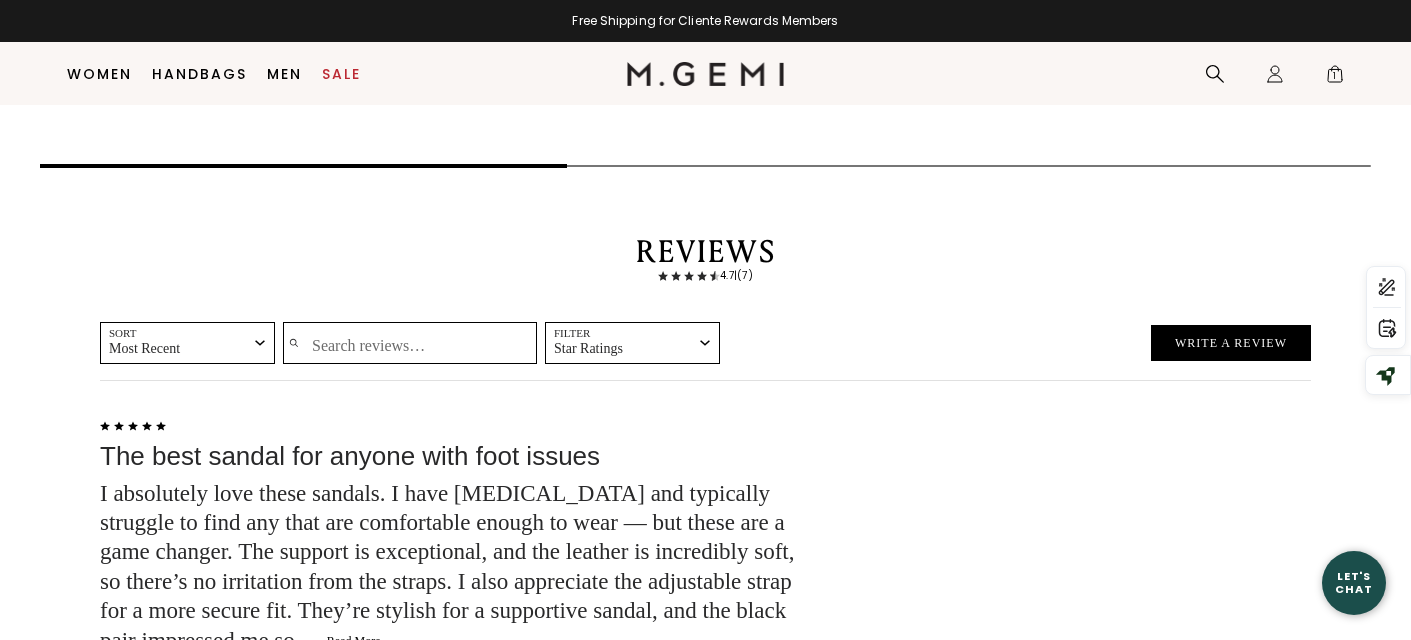 scroll, scrollTop: 3118, scrollLeft: 0, axis: vertical 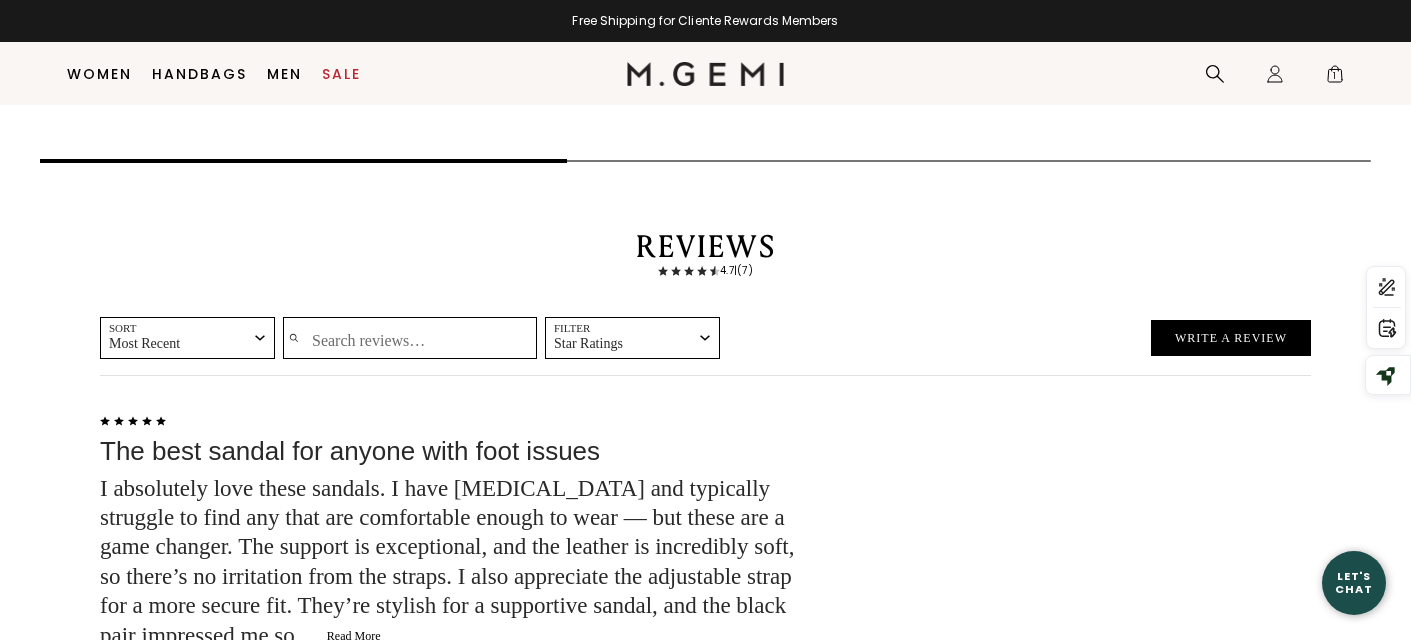 click on "Read More" 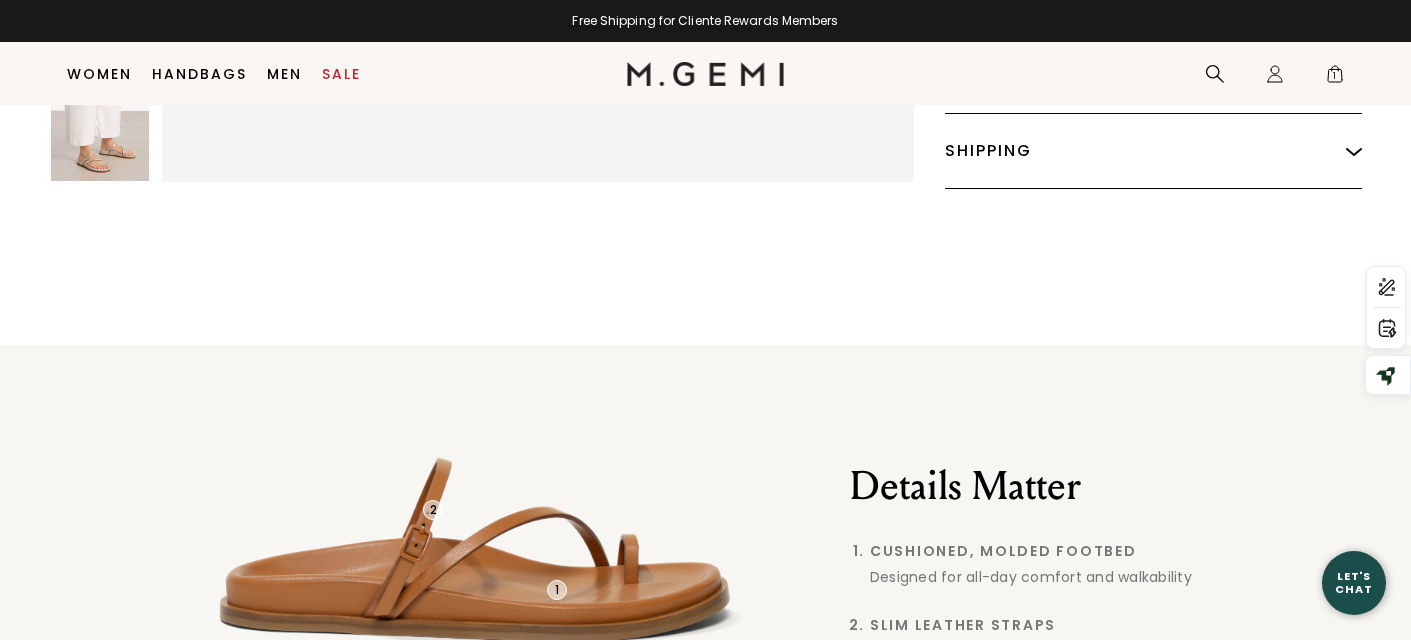 scroll, scrollTop: 701, scrollLeft: 0, axis: vertical 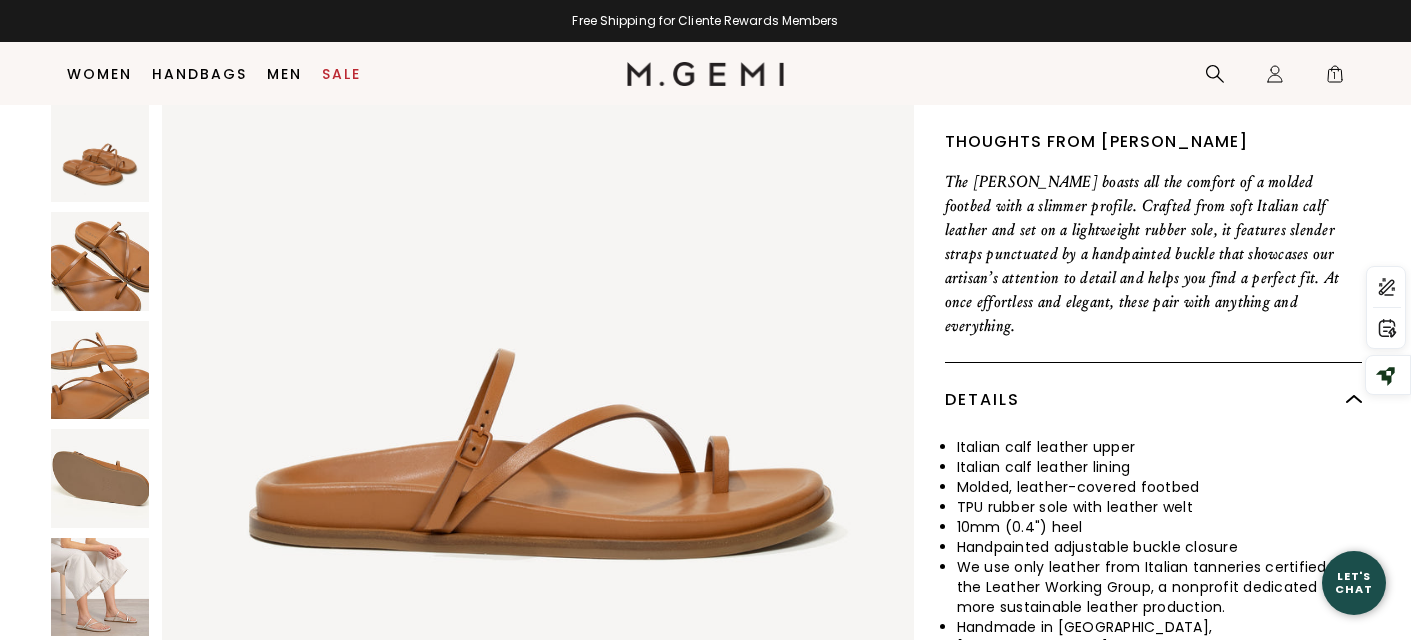 click at bounding box center (100, 261) 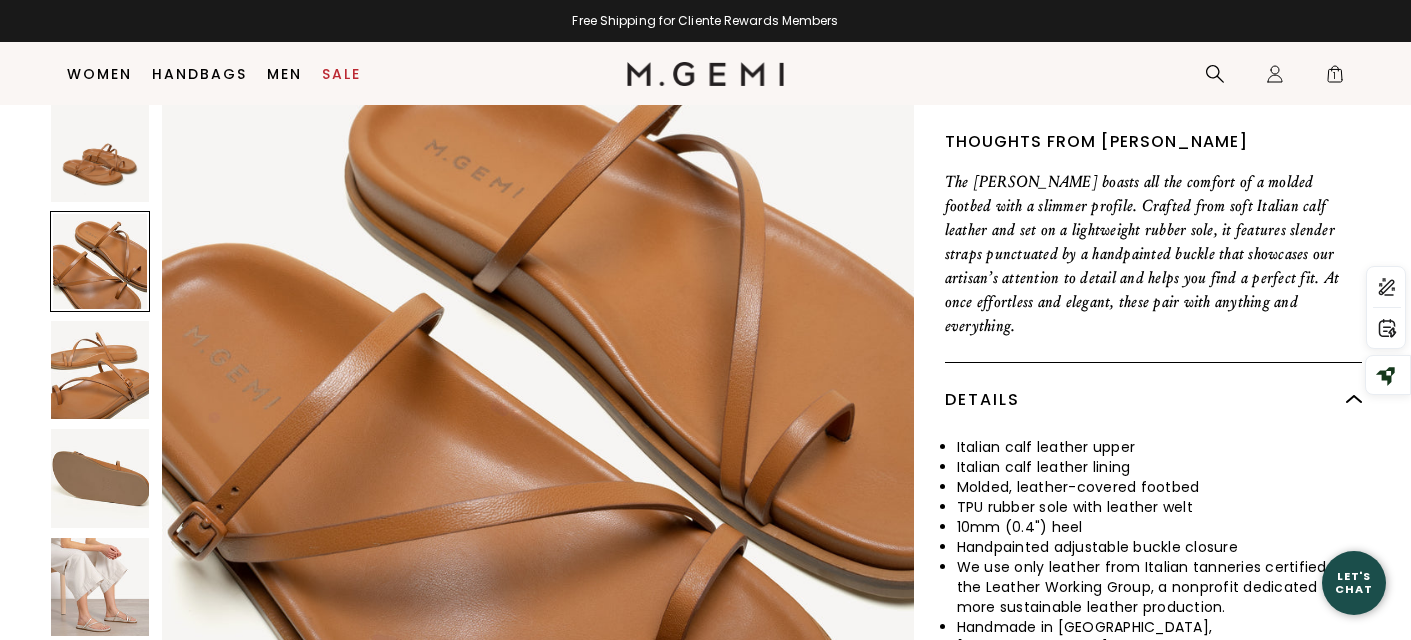 scroll, scrollTop: 1543, scrollLeft: 0, axis: vertical 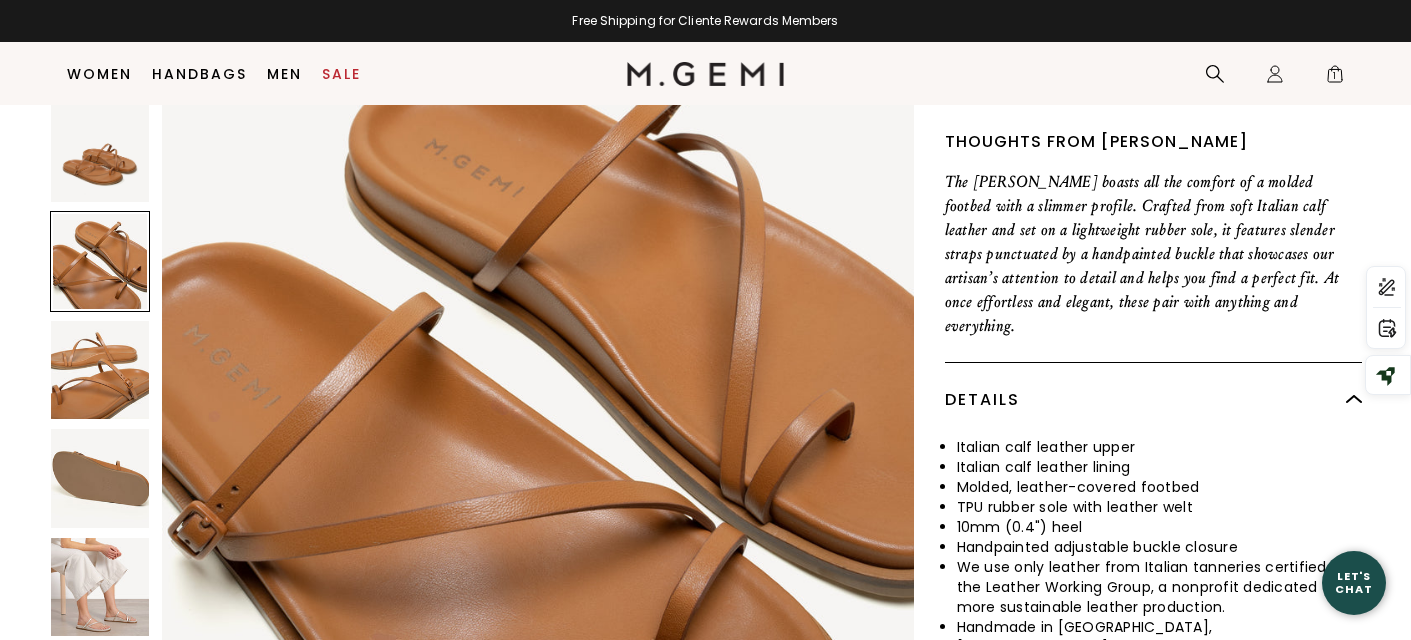 click at bounding box center (100, 586) 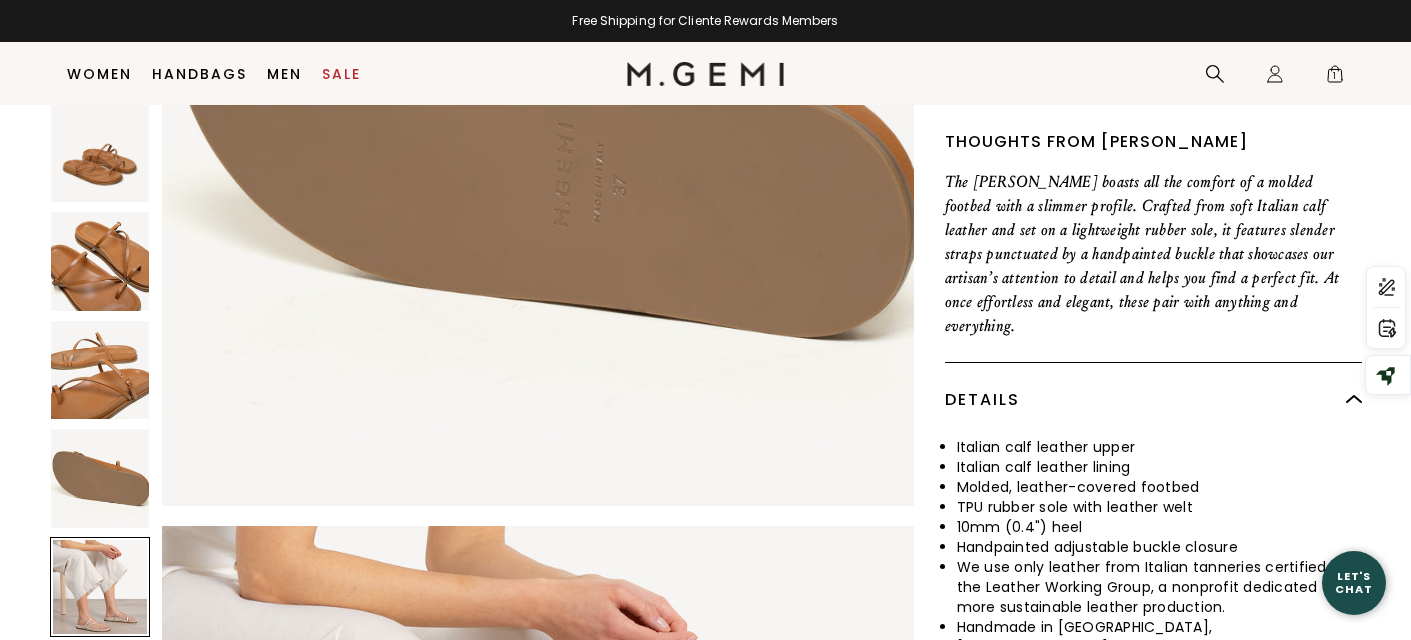 scroll, scrollTop: 3858, scrollLeft: 0, axis: vertical 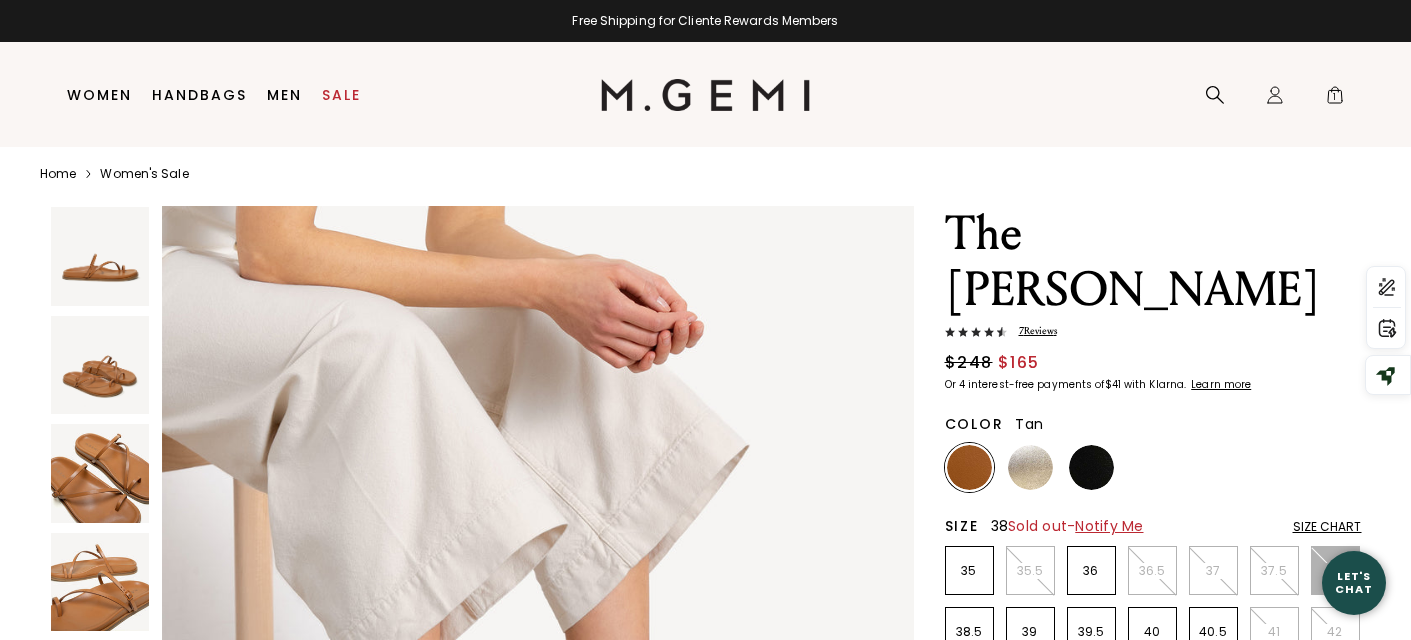 click on "Color  Tan" at bounding box center (1153, 420) 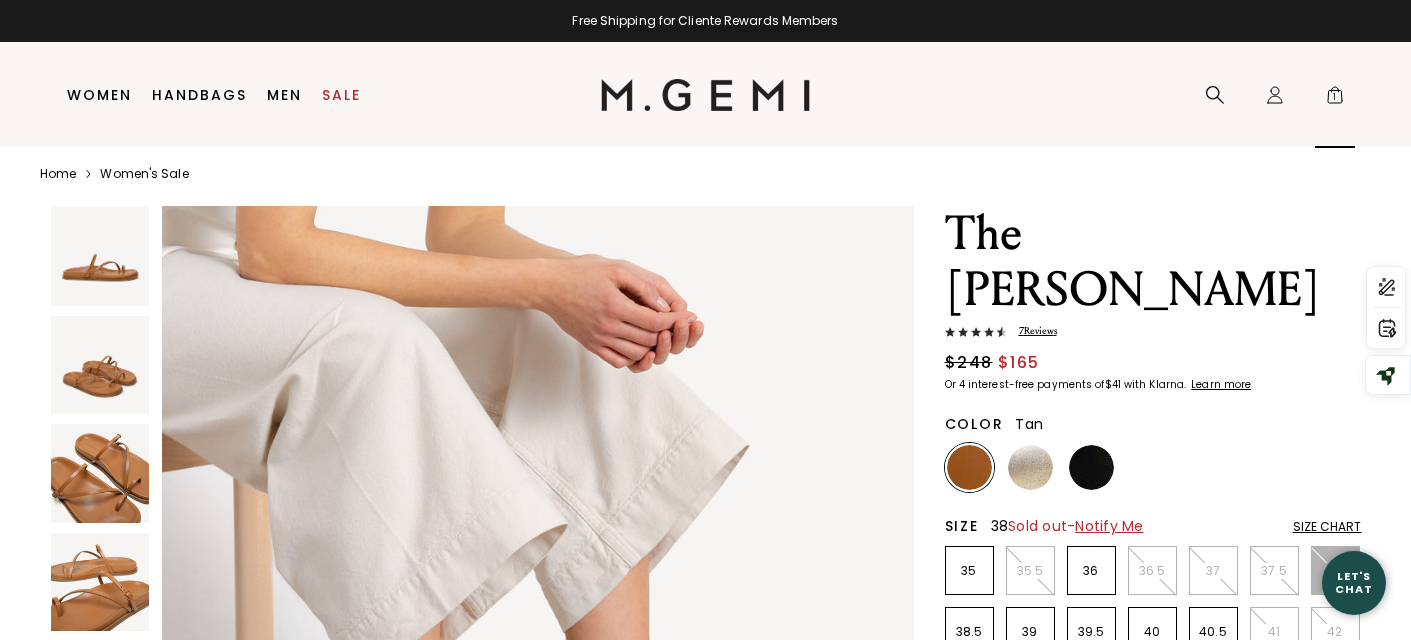 click on "1" at bounding box center [1335, 99] 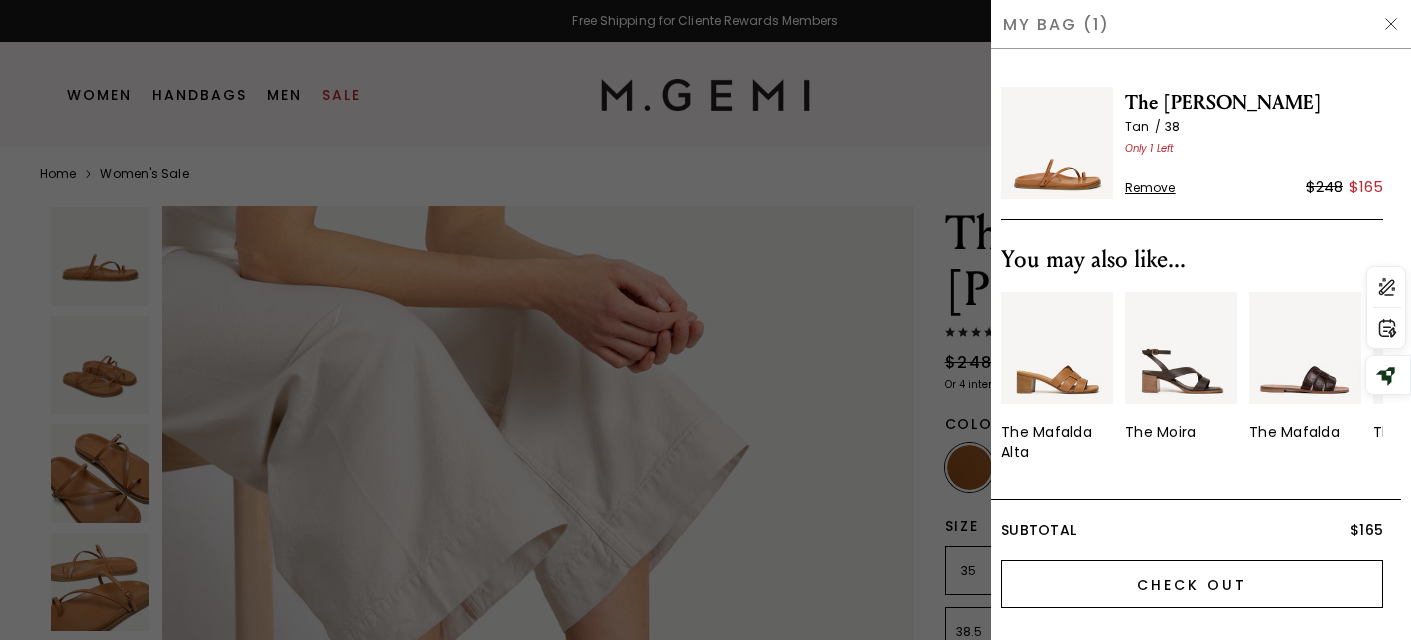 click on "Check Out" at bounding box center [1192, 584] 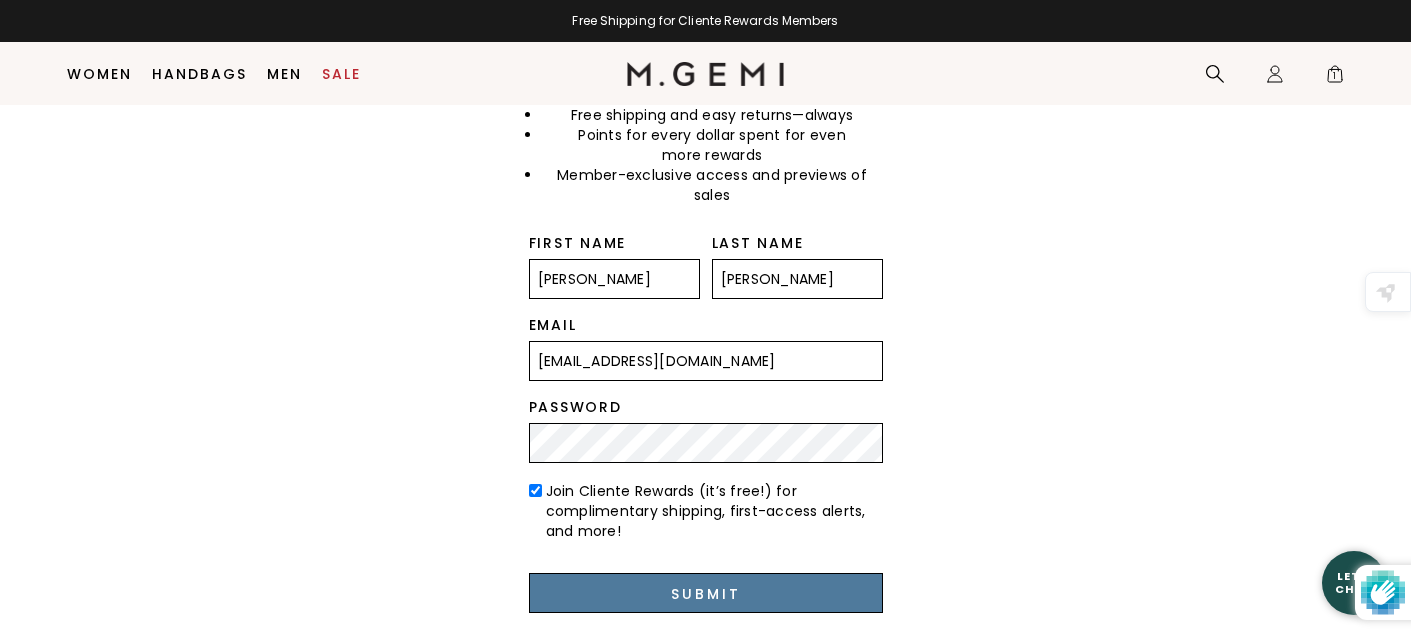 scroll, scrollTop: 130, scrollLeft: 0, axis: vertical 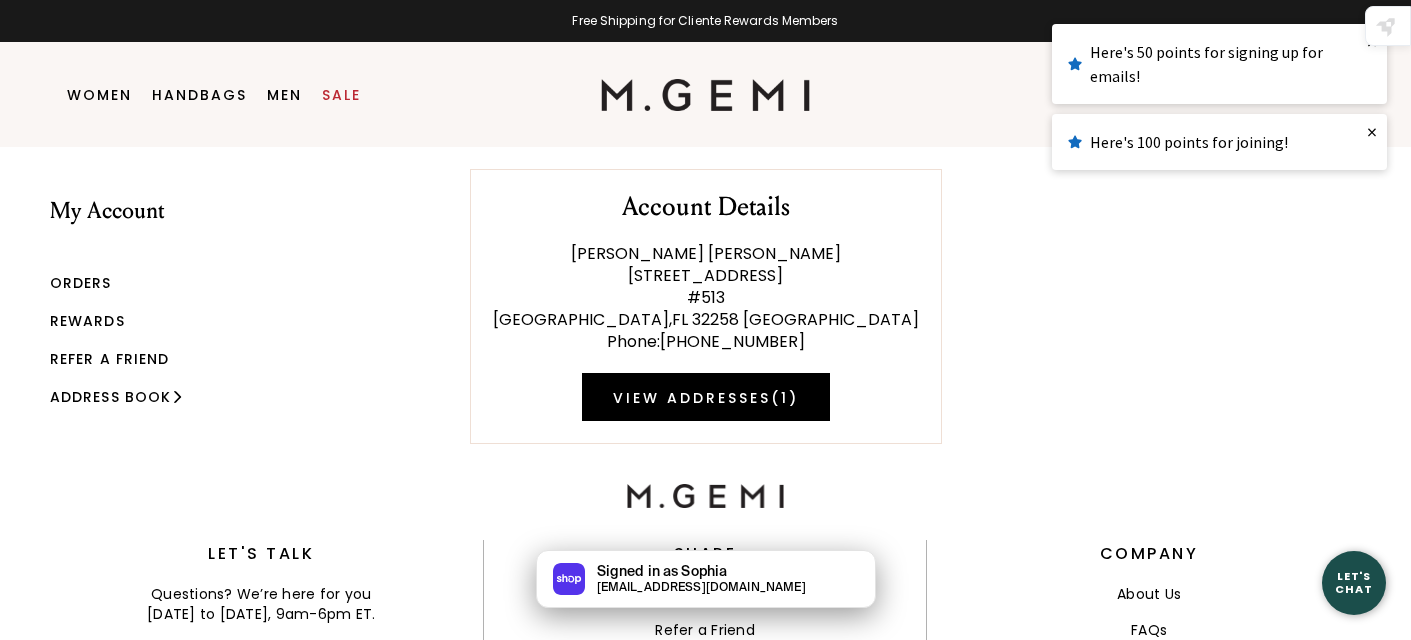 click on "×" at bounding box center (1372, 42) 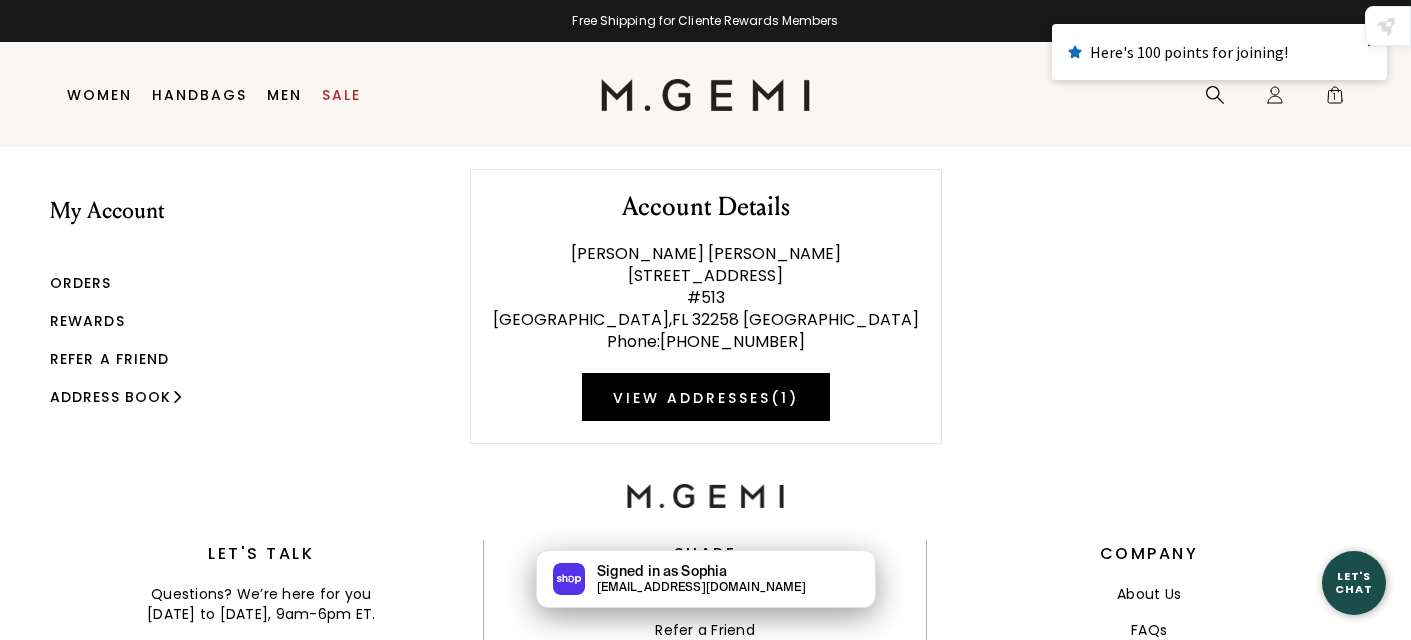 click on "×" at bounding box center [1372, 42] 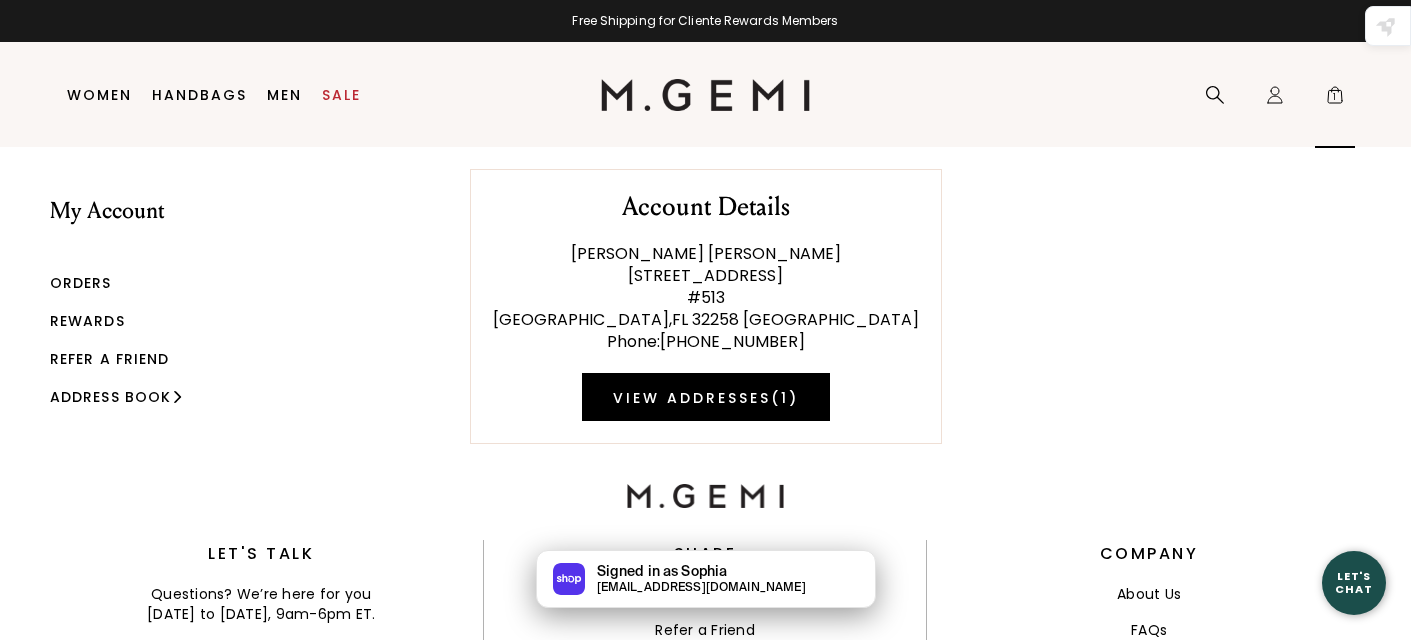 click on "1" at bounding box center (1335, 99) 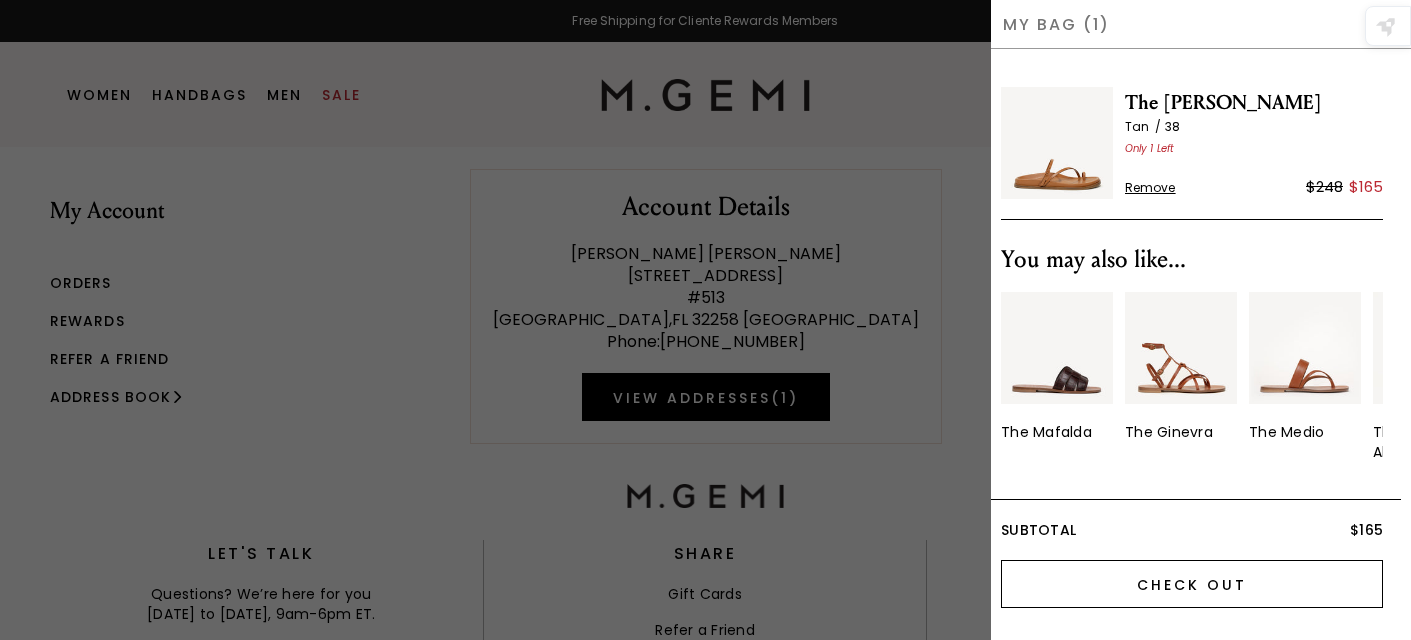 click on "Check Out" at bounding box center [1192, 584] 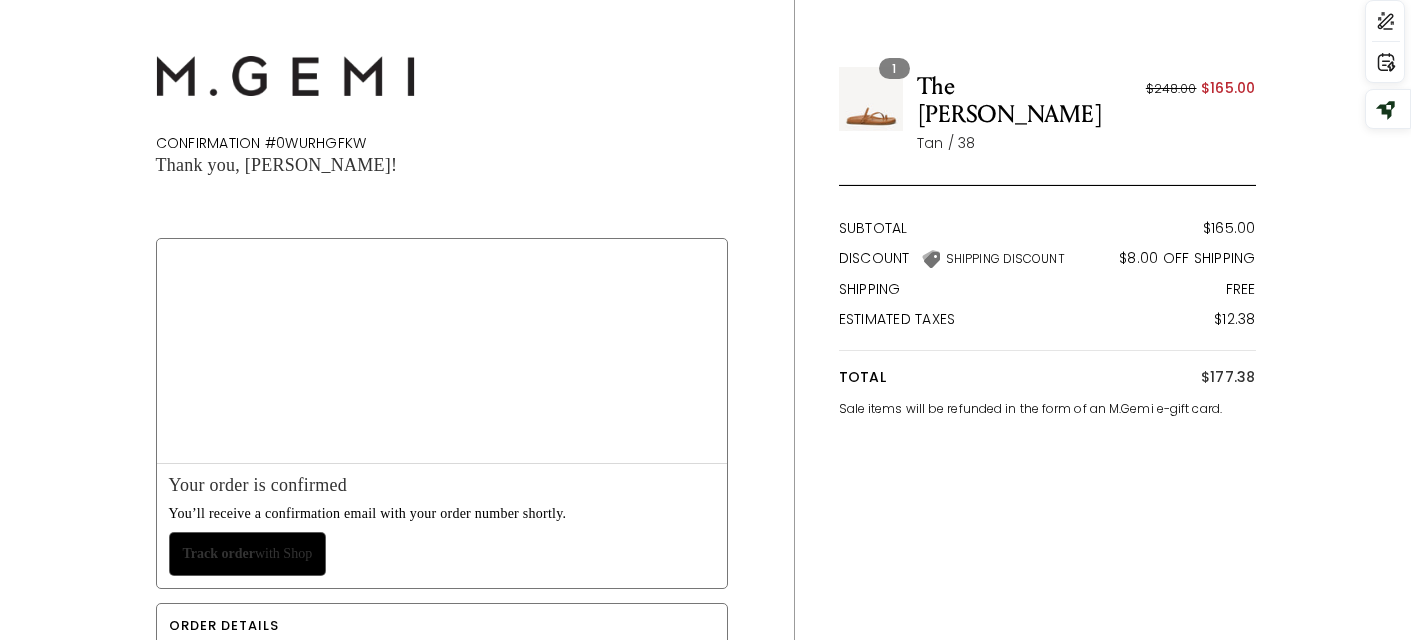 scroll, scrollTop: 0, scrollLeft: 0, axis: both 